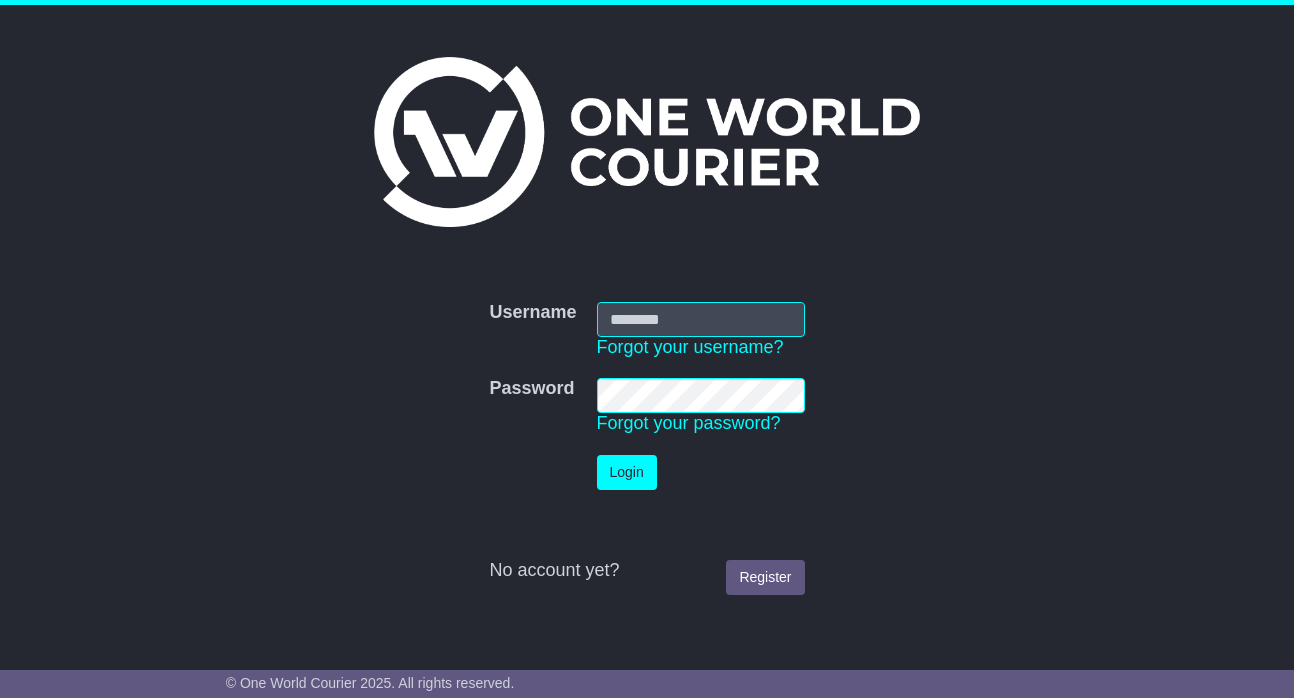 scroll, scrollTop: 0, scrollLeft: 0, axis: both 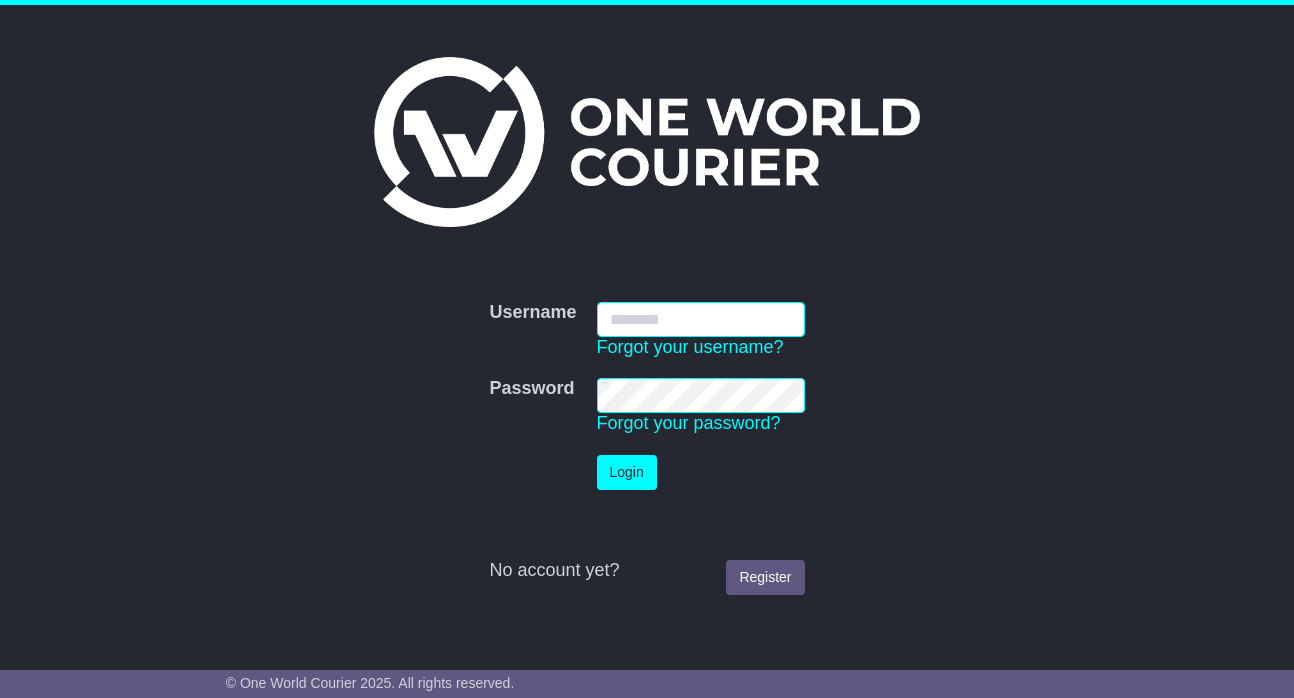 type on "**********" 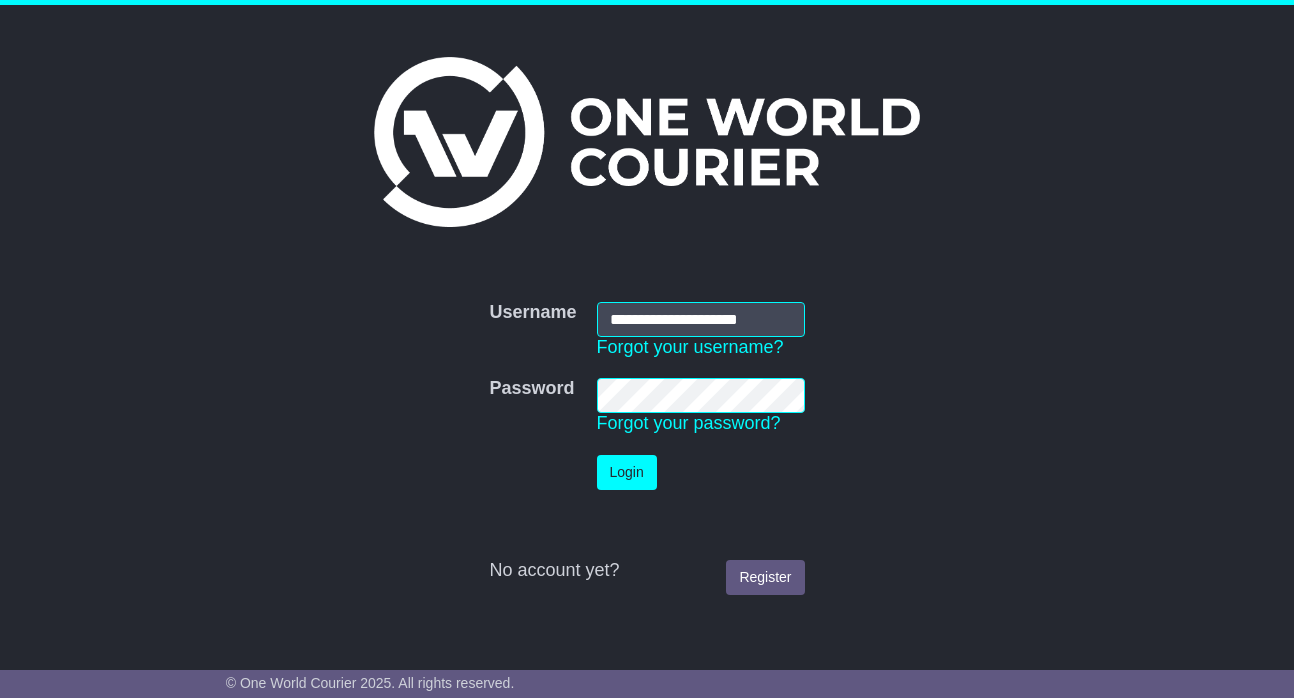 click on "Login" at bounding box center [627, 472] 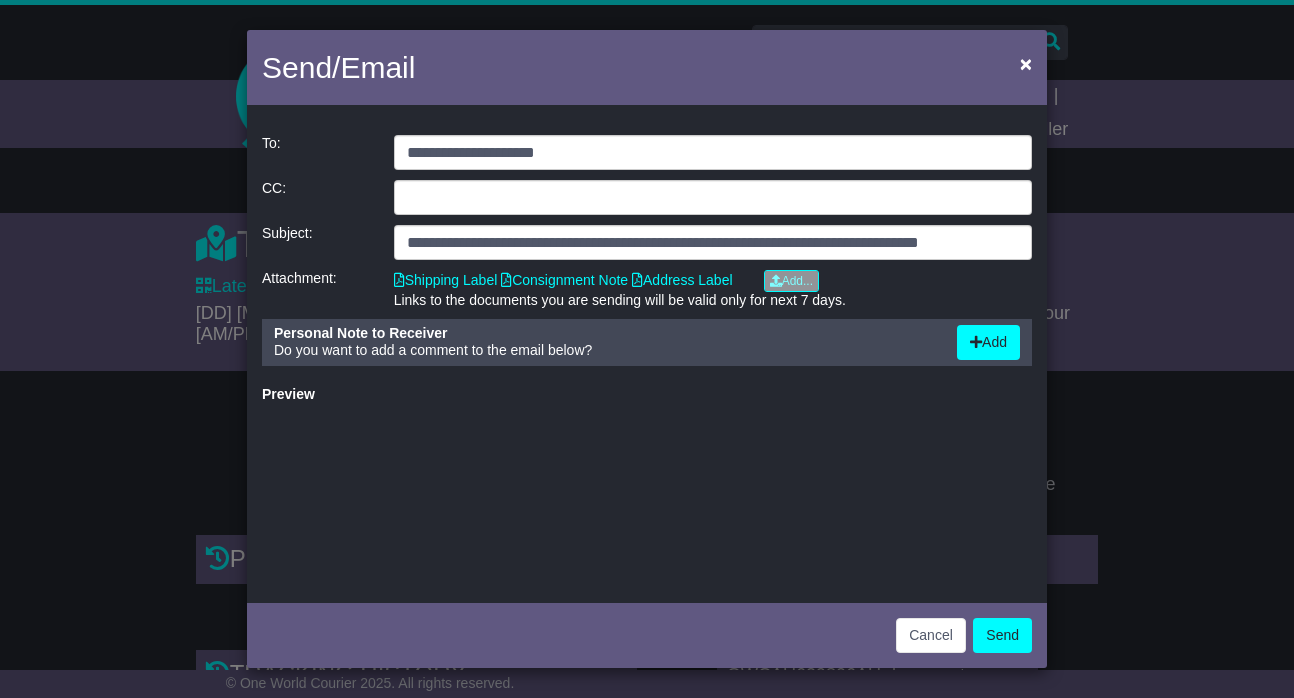 scroll, scrollTop: 0, scrollLeft: 0, axis: both 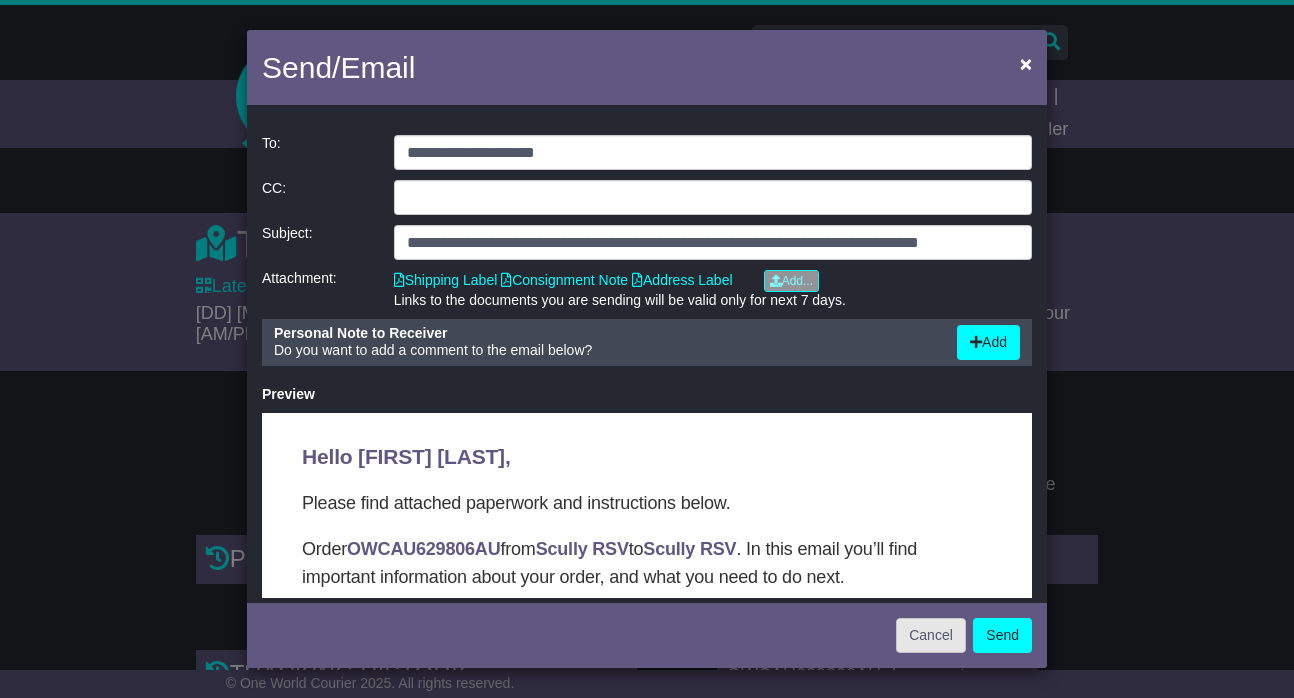 click on "Cancel" 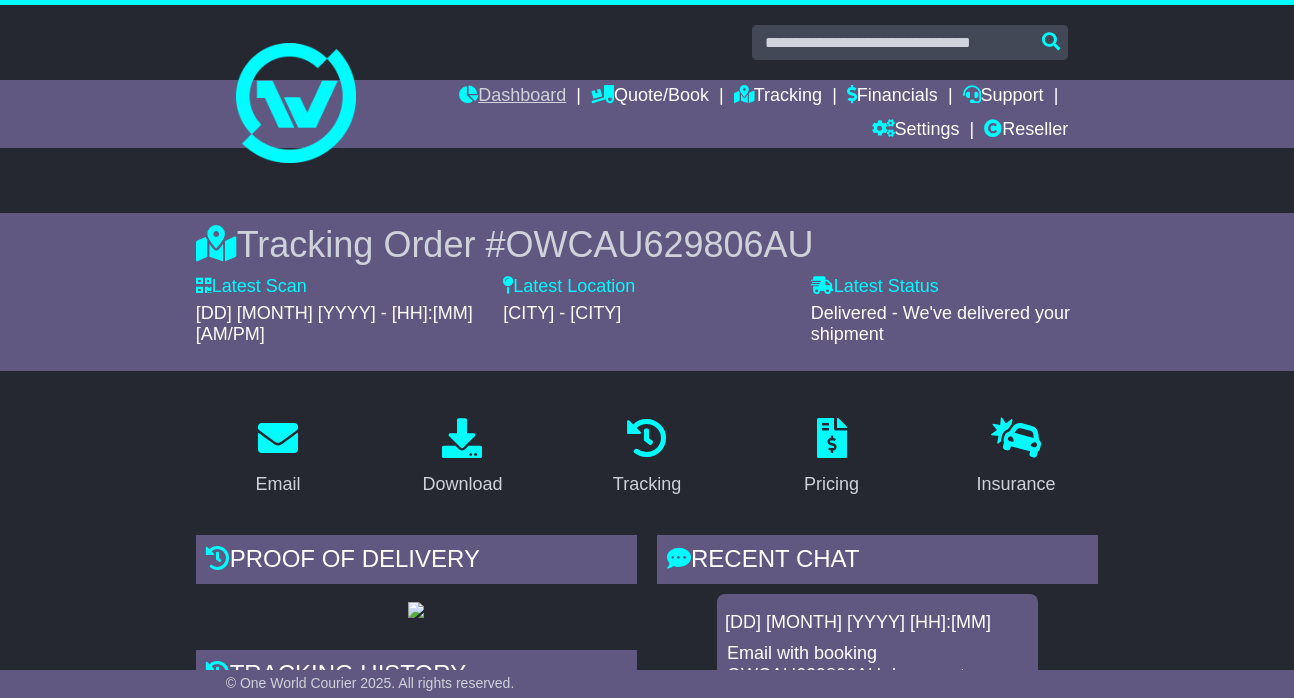 click on "Dashboard" at bounding box center (512, 97) 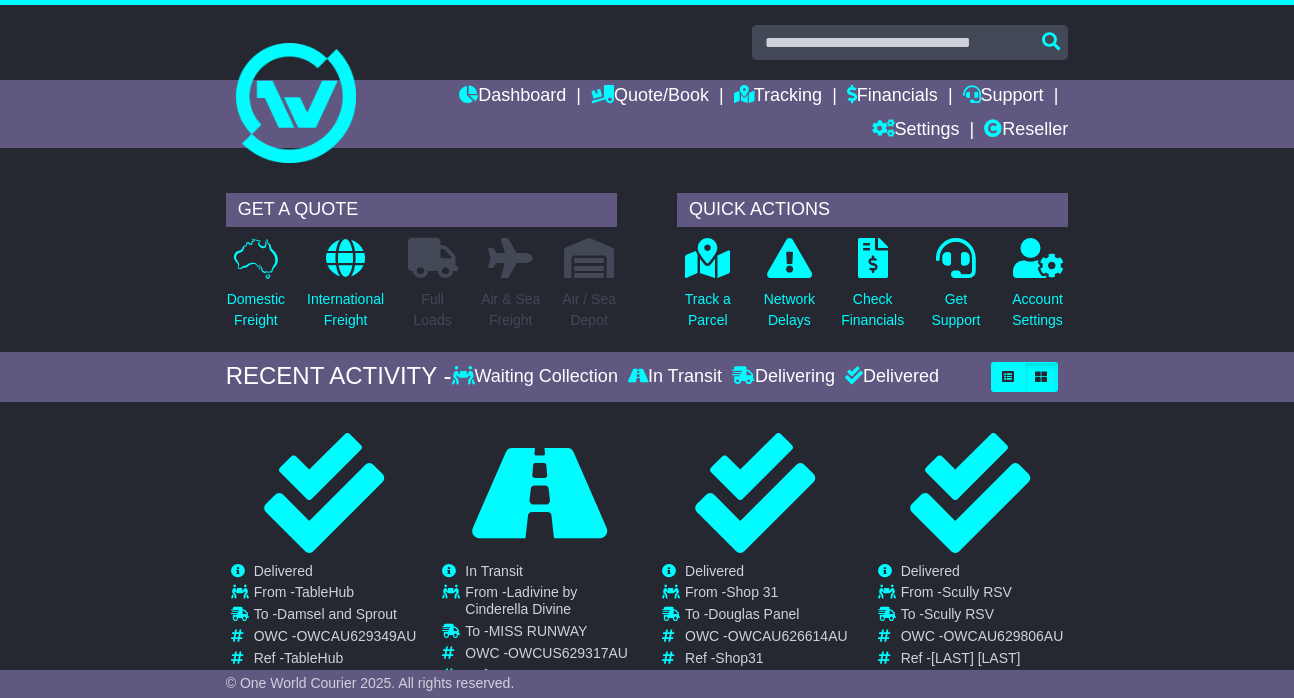 scroll, scrollTop: 0, scrollLeft: 0, axis: both 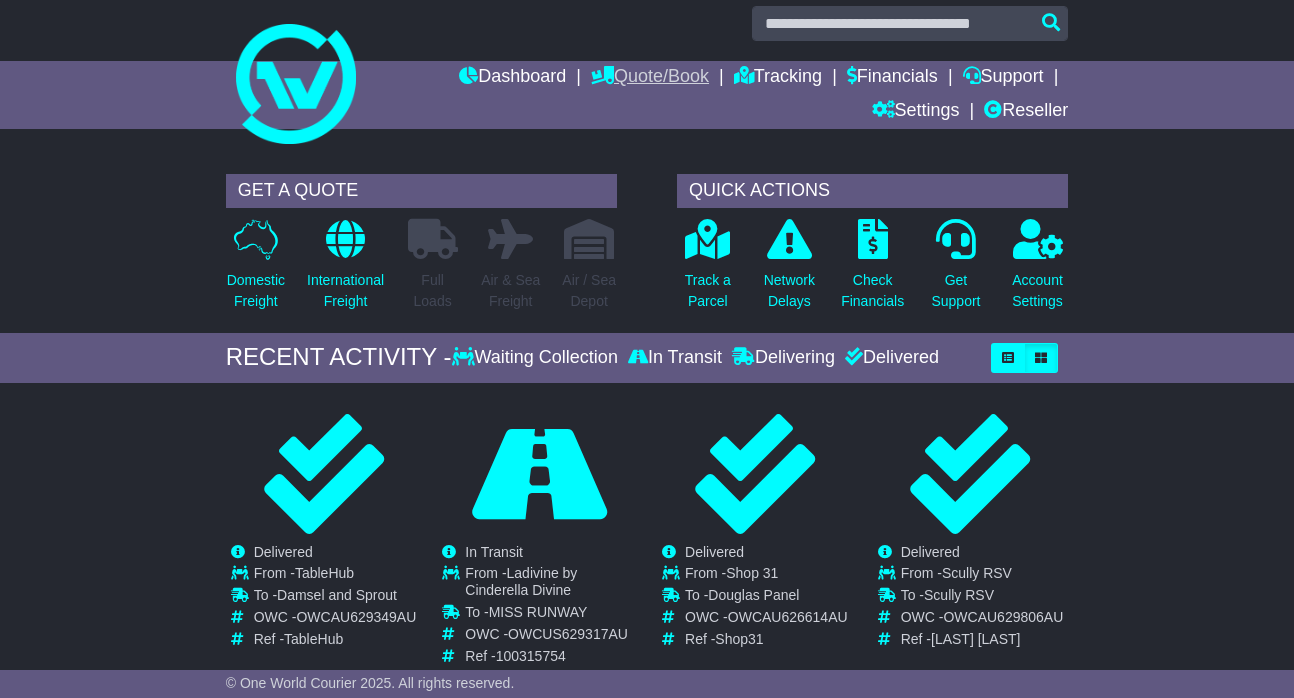 click on "Quote/Book" at bounding box center (650, 78) 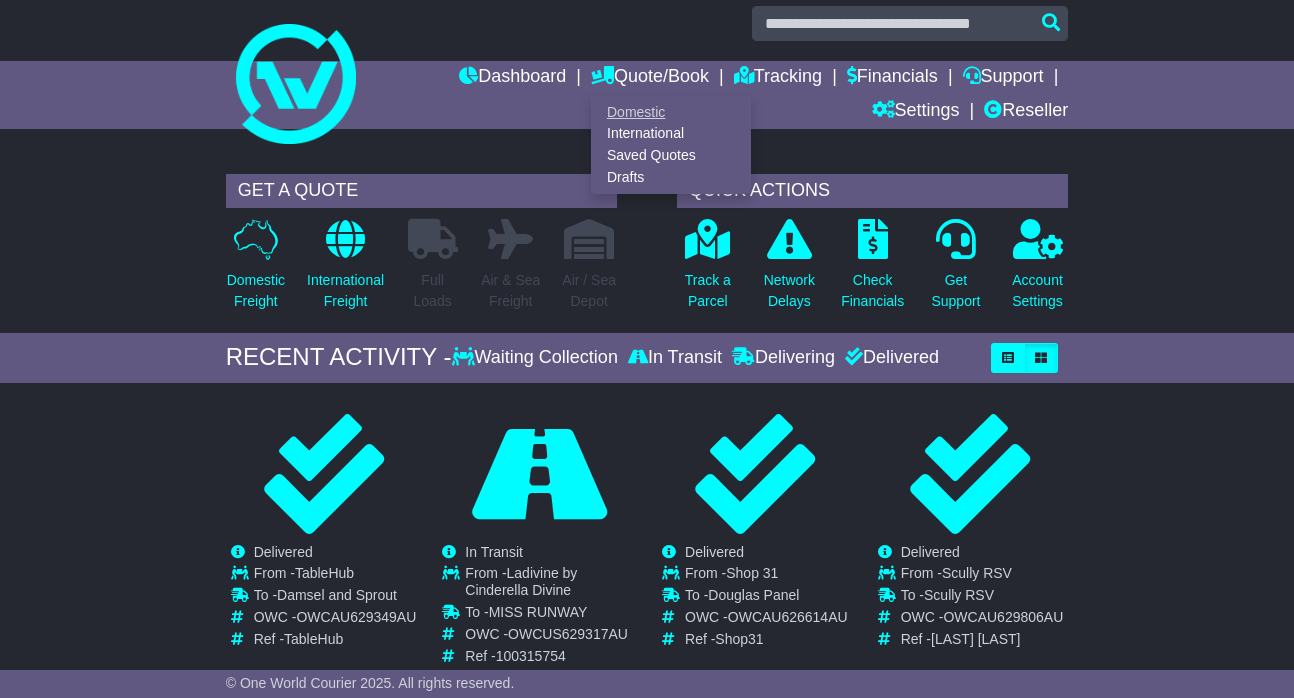 click on "Domestic" at bounding box center (671, 112) 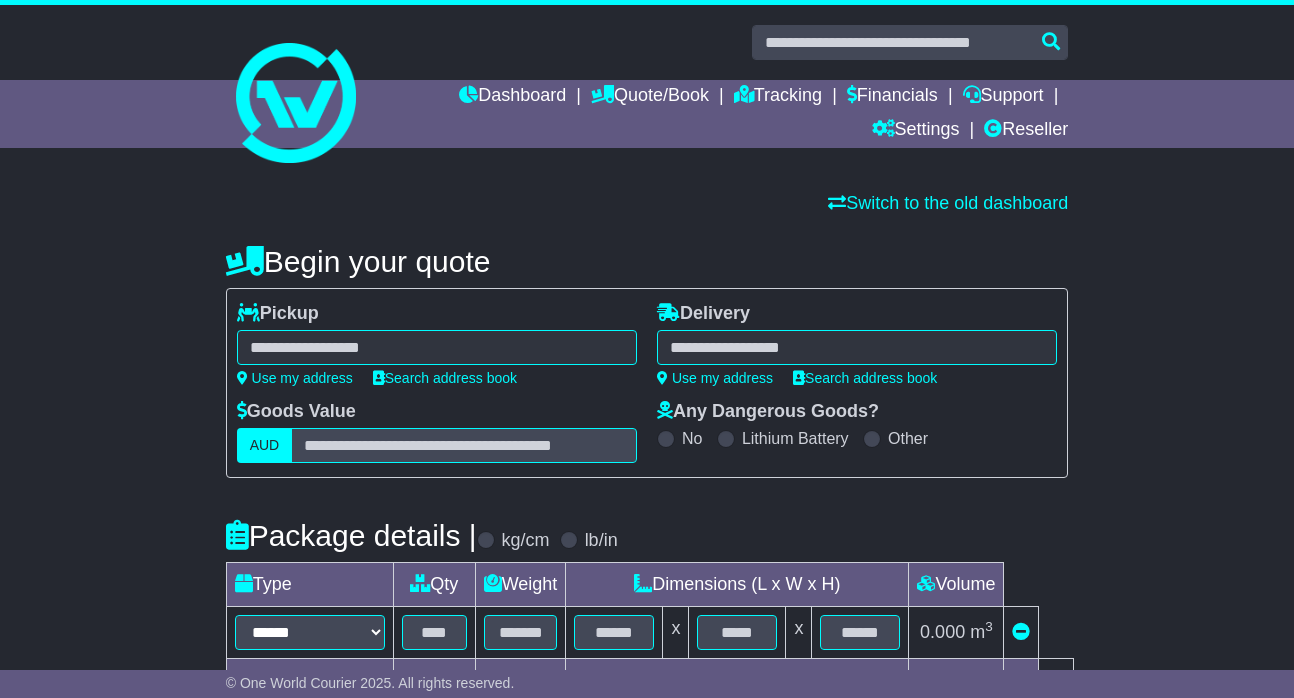 scroll, scrollTop: 0, scrollLeft: 0, axis: both 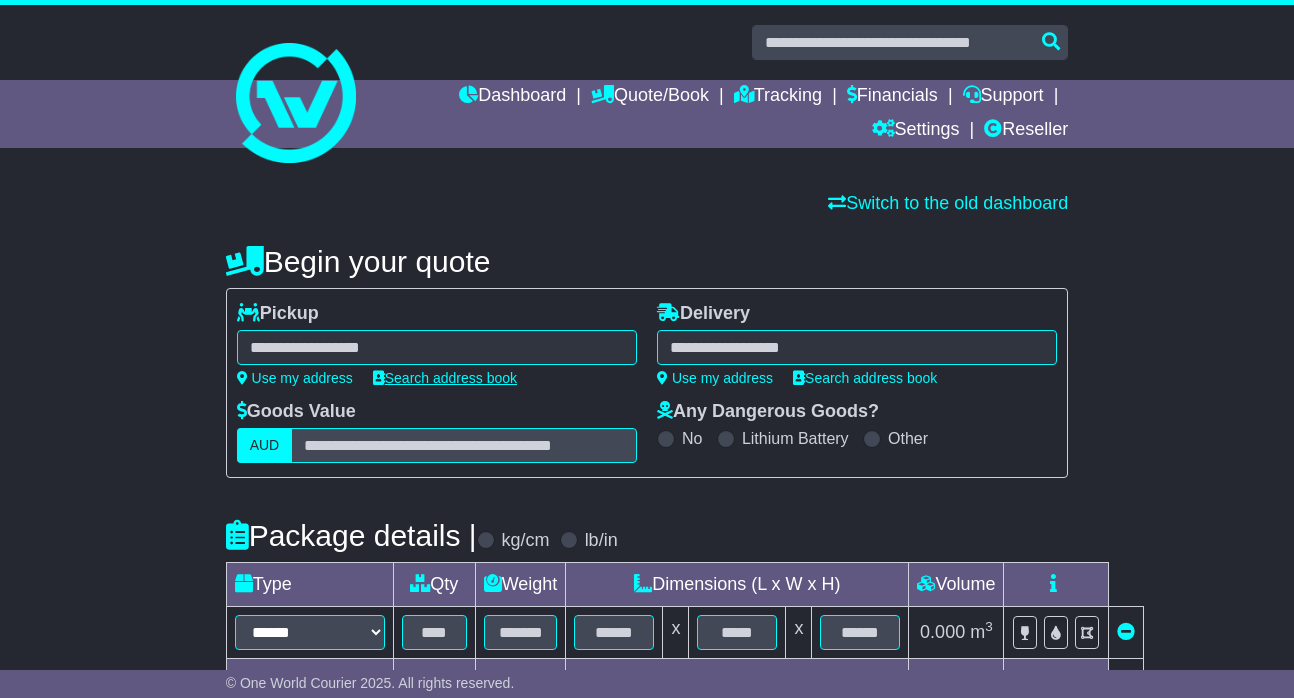click on "Search address book" at bounding box center [445, 378] 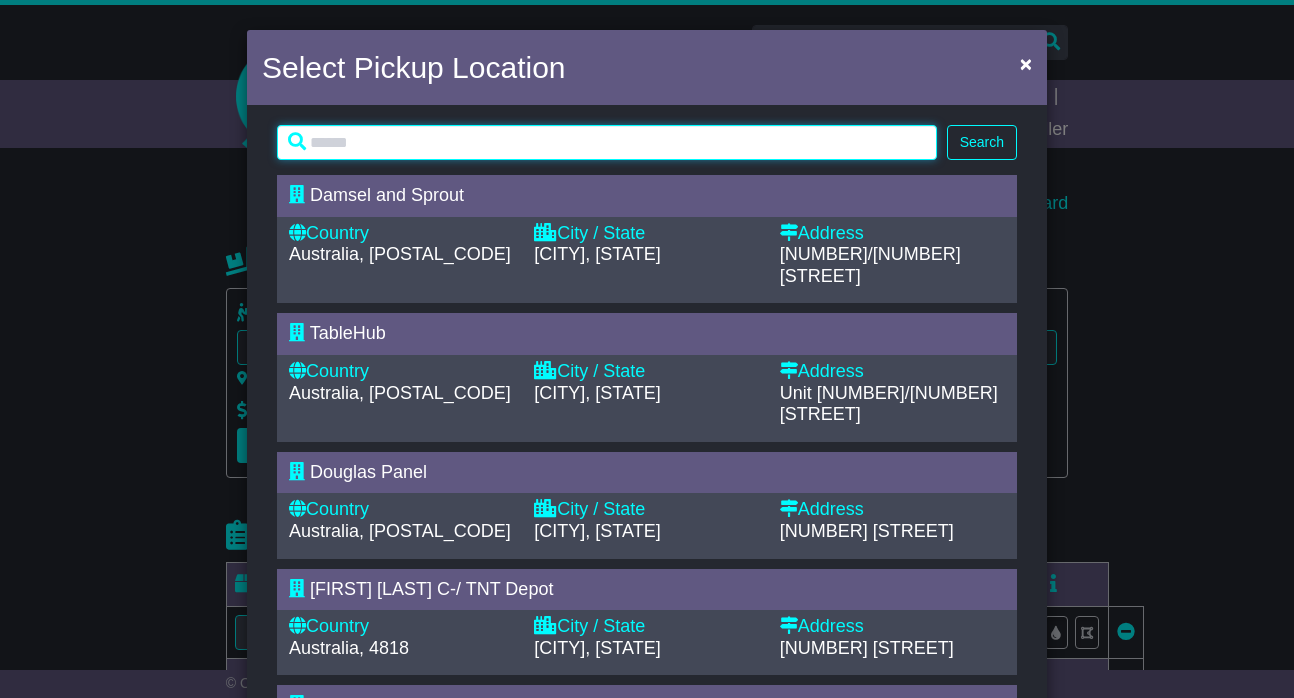 click at bounding box center [607, 142] 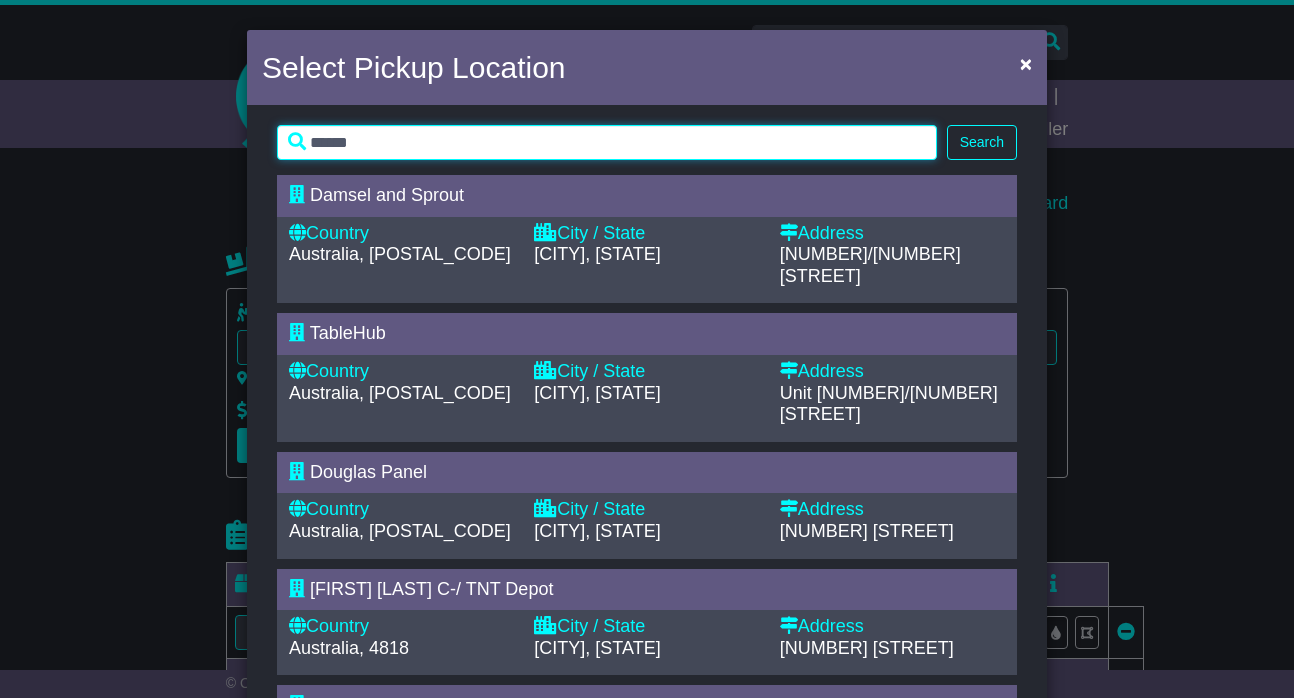 type on "******" 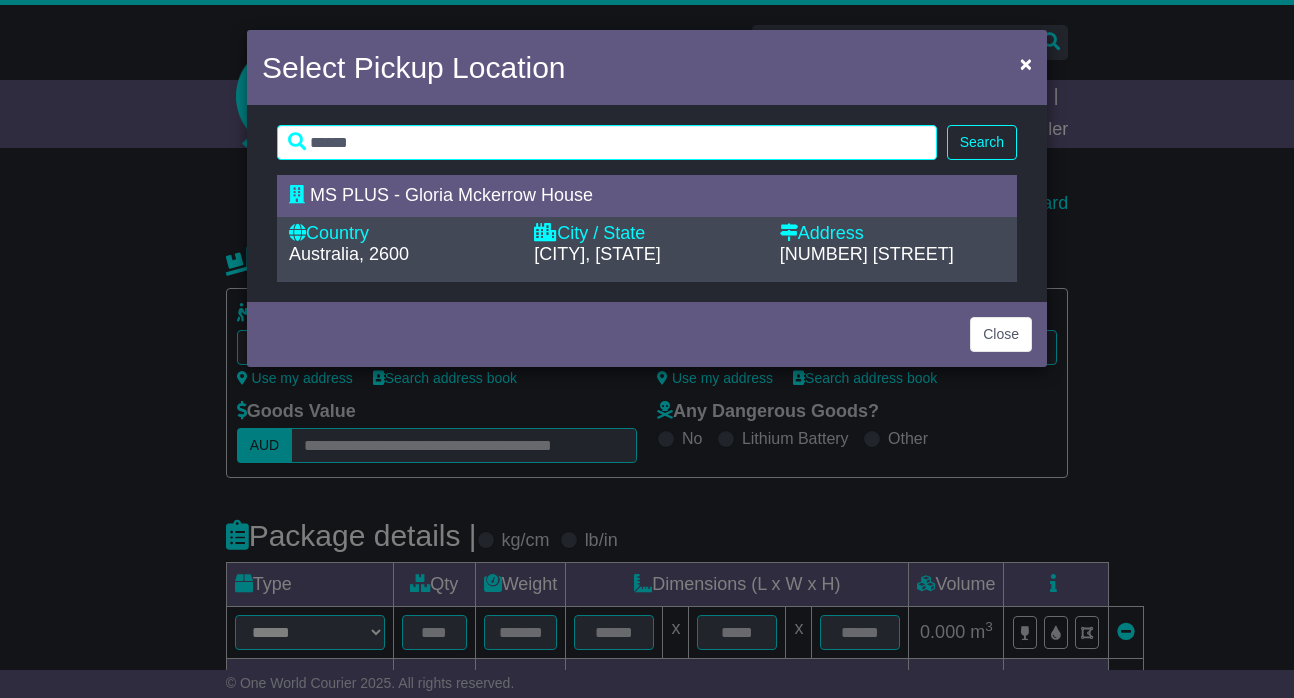 click on "City / State" at bounding box center [646, 234] 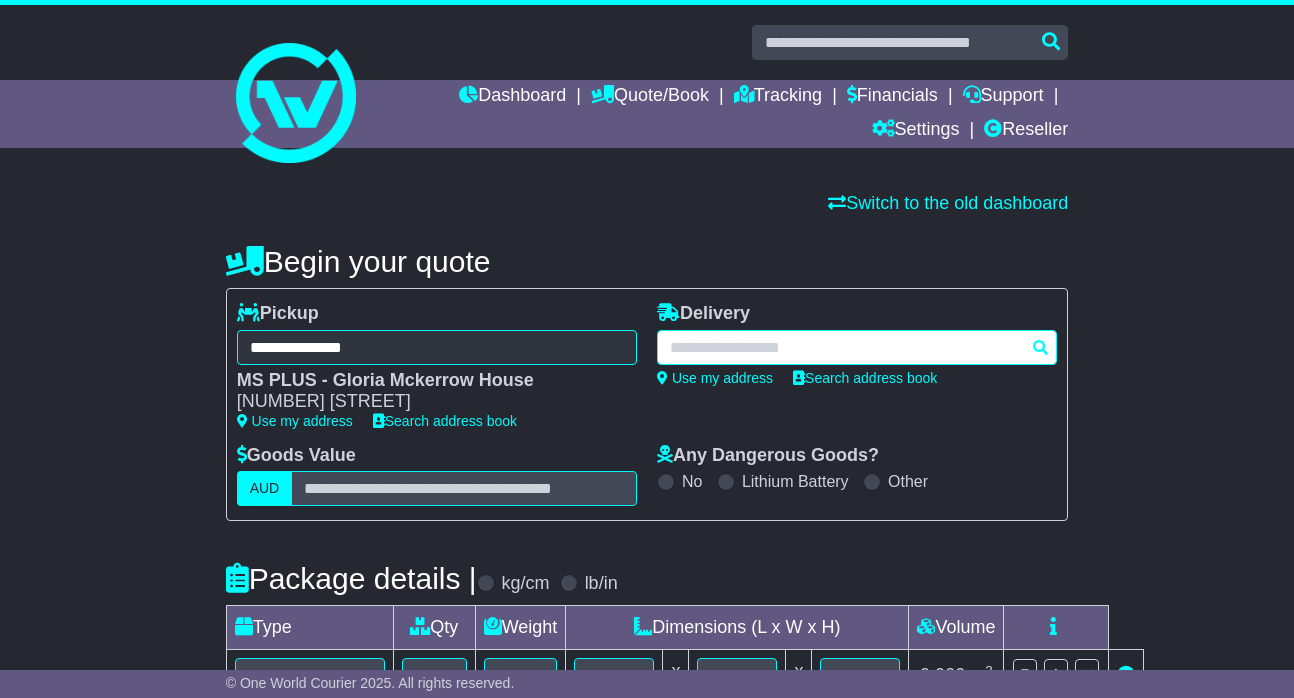 click at bounding box center (857, 347) 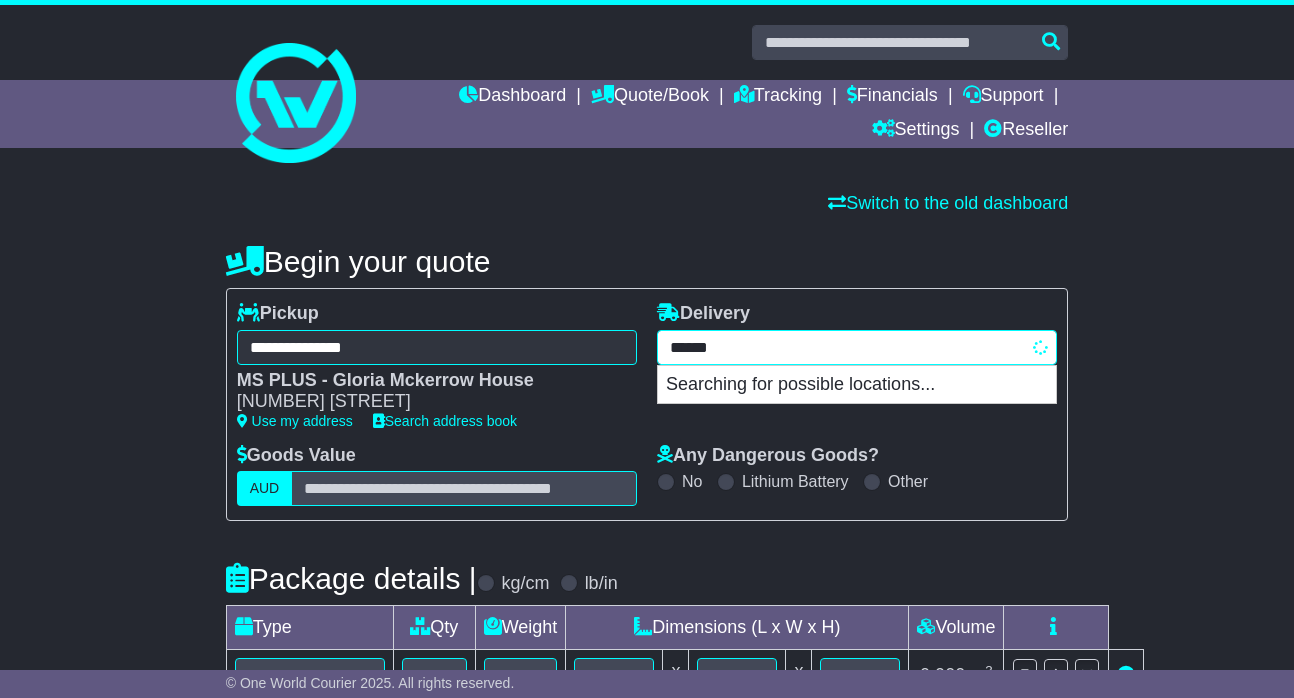 type on "*******" 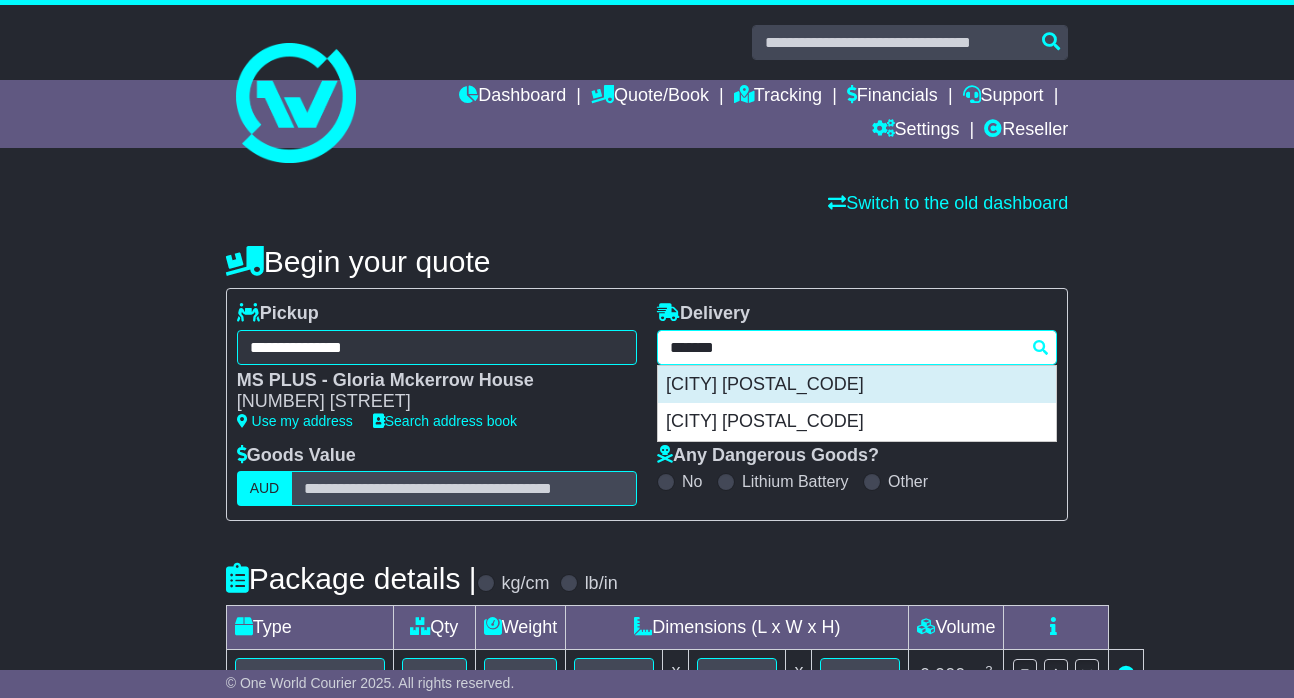 click on "[CITY] [POSTAL_CODE]" at bounding box center (857, 385) 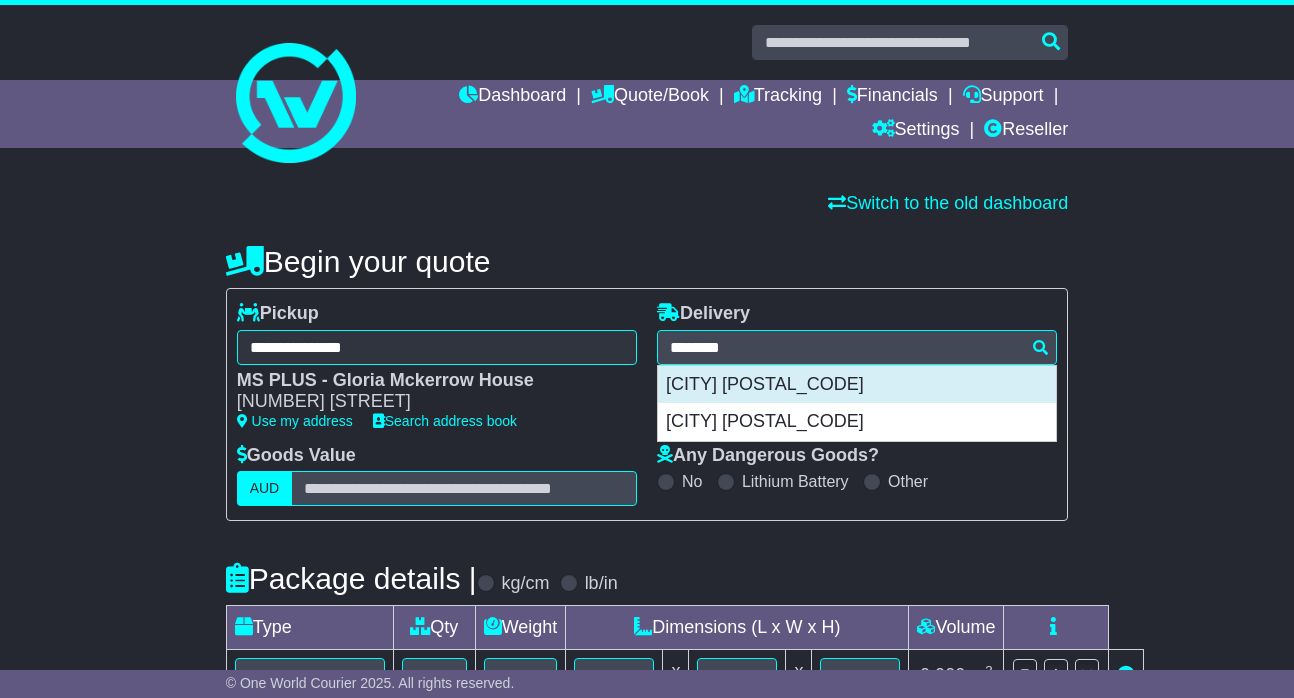 type on "**********" 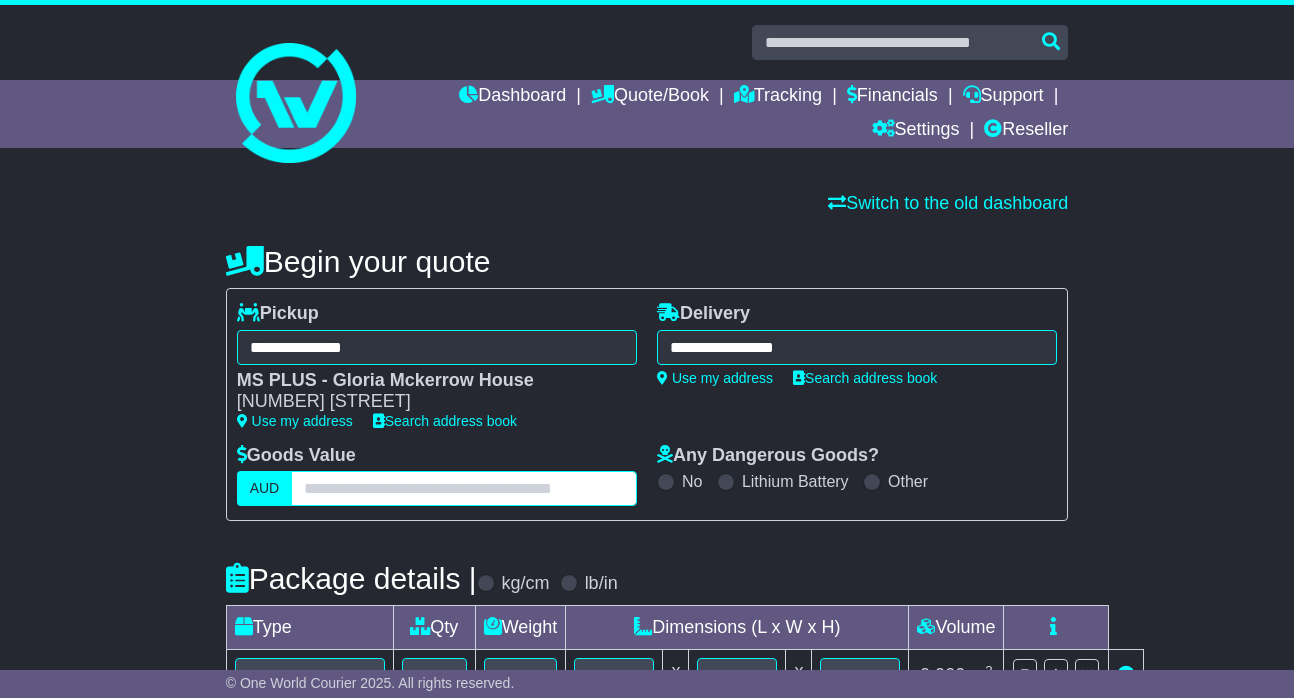 click at bounding box center [464, 488] 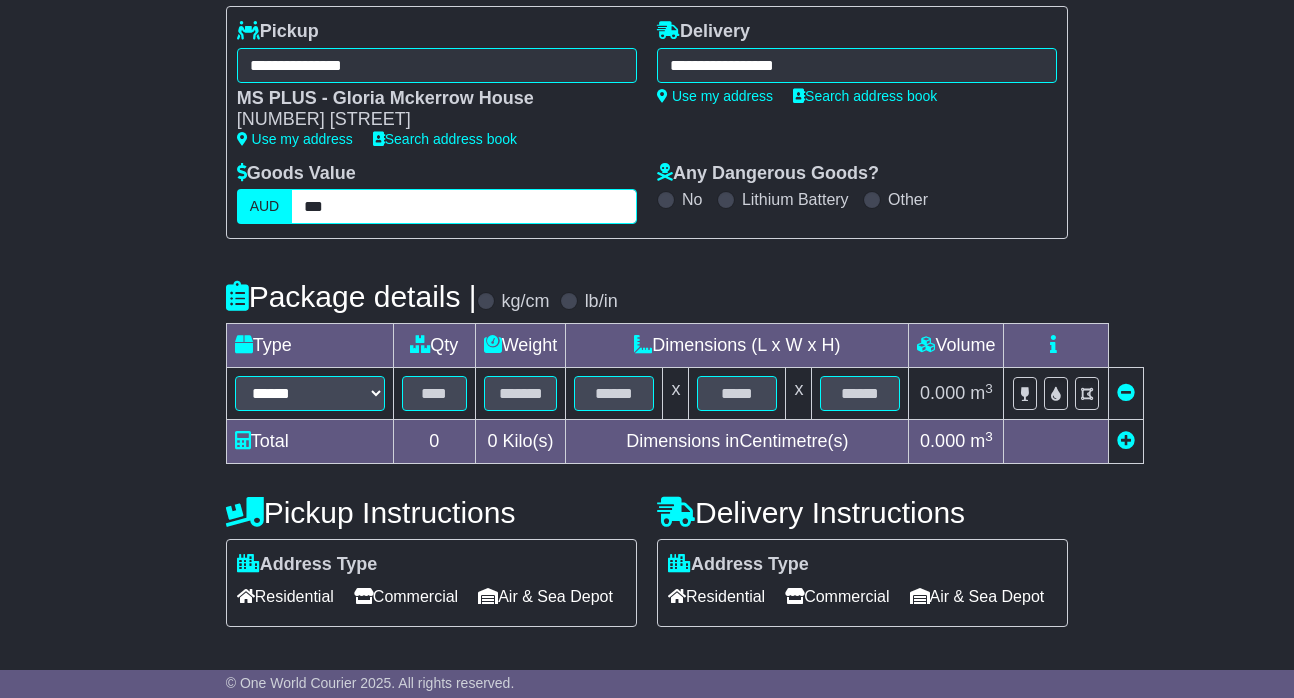 scroll, scrollTop: 286, scrollLeft: 0, axis: vertical 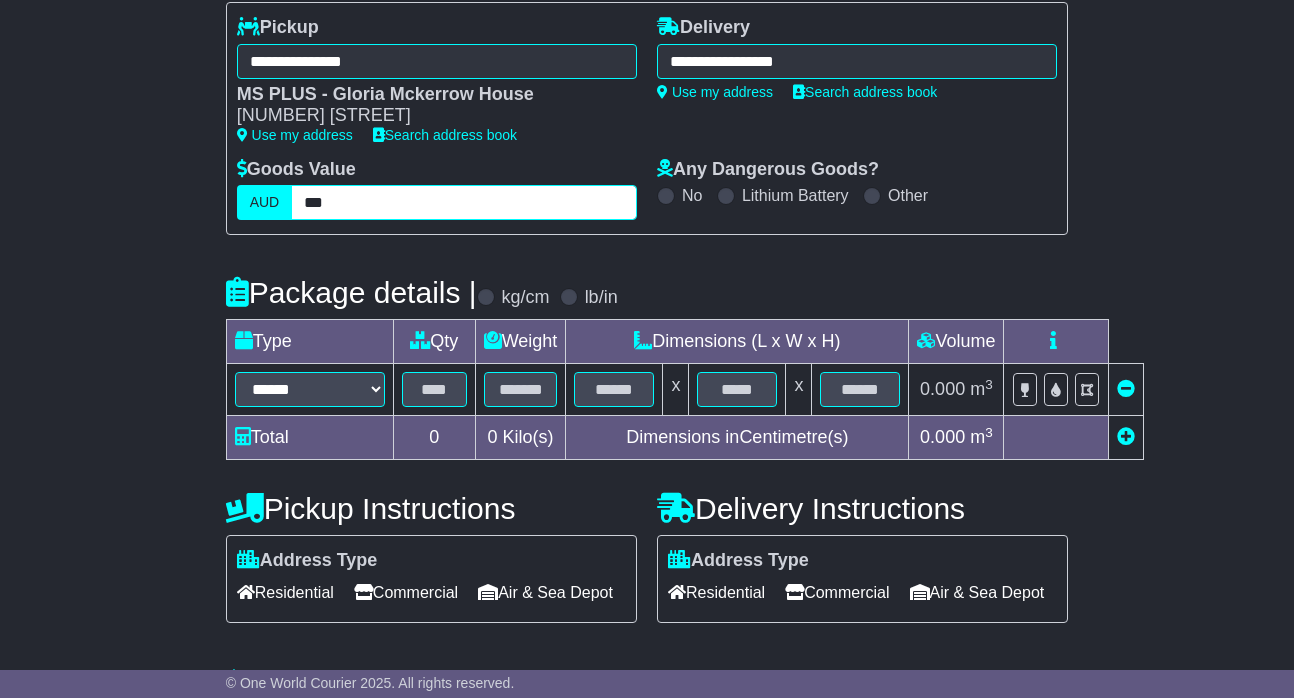 type on "***" 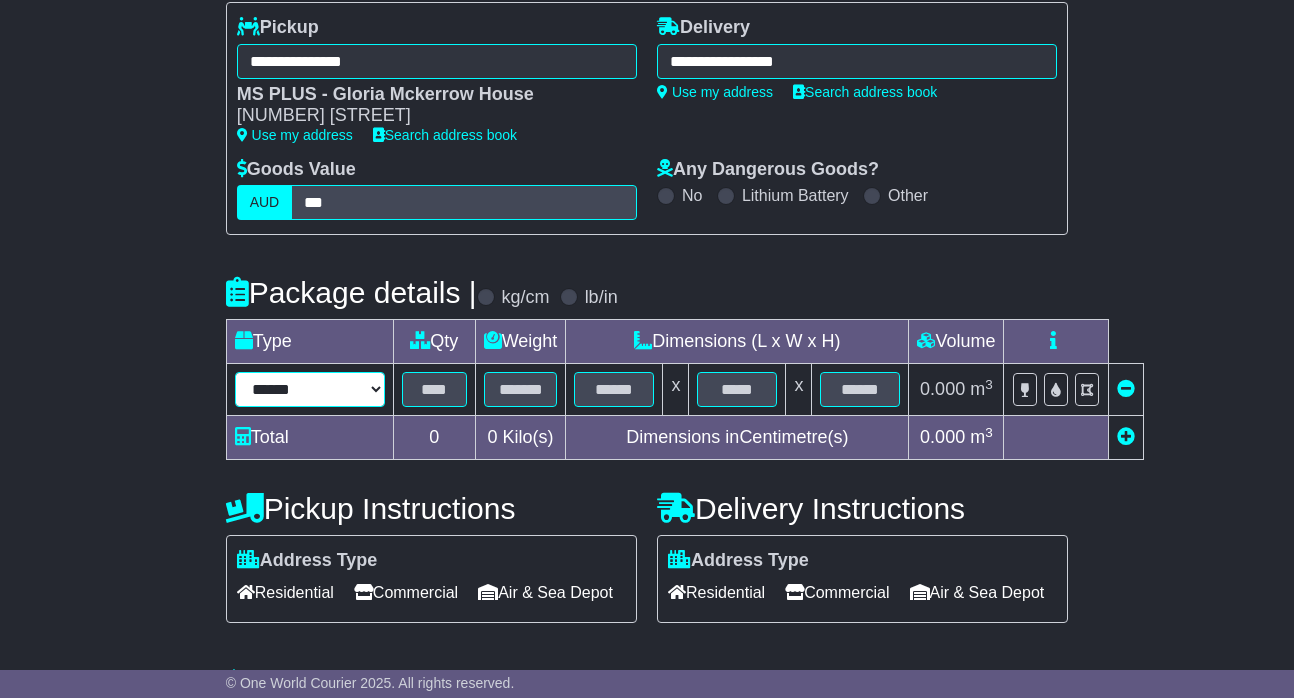 select on "****" 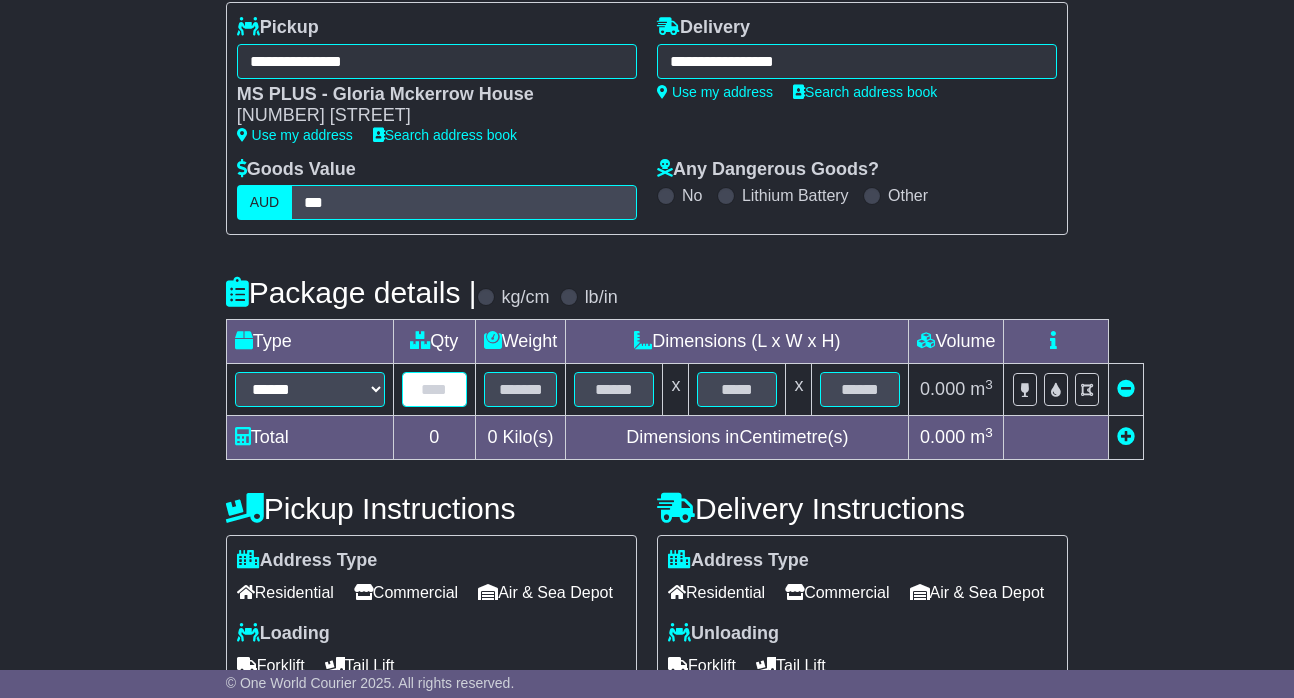 click at bounding box center (434, 389) 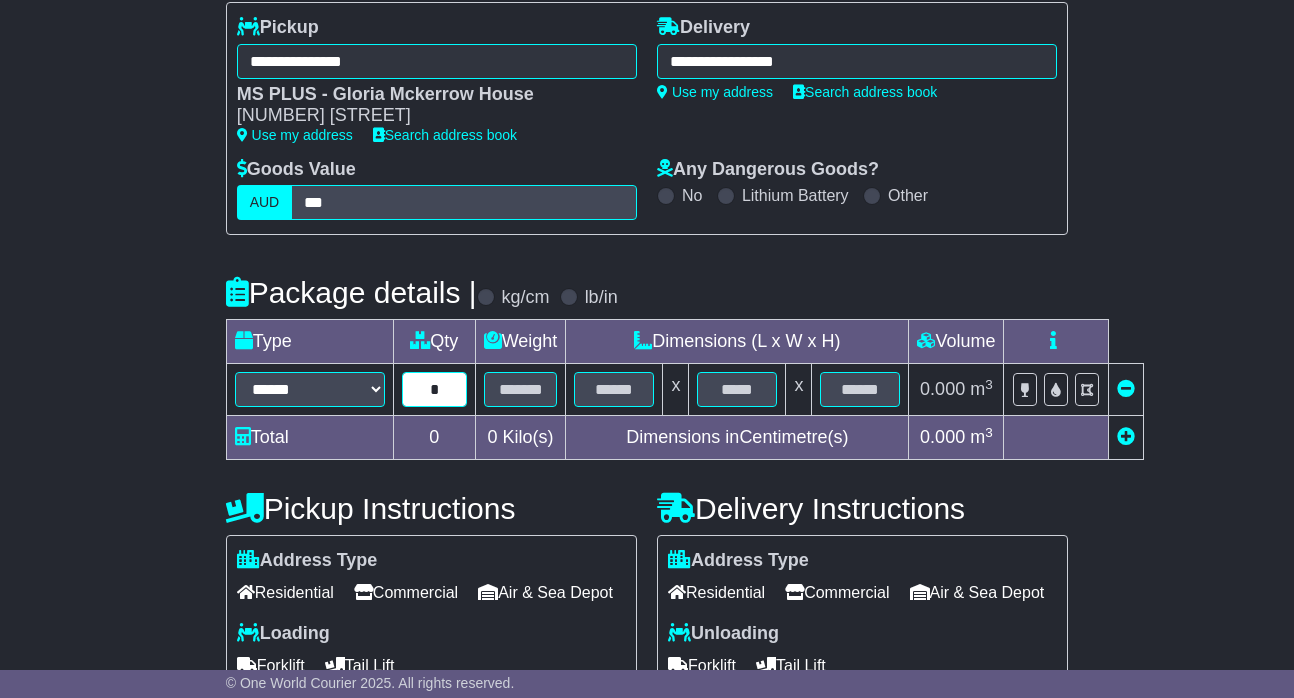 type on "*" 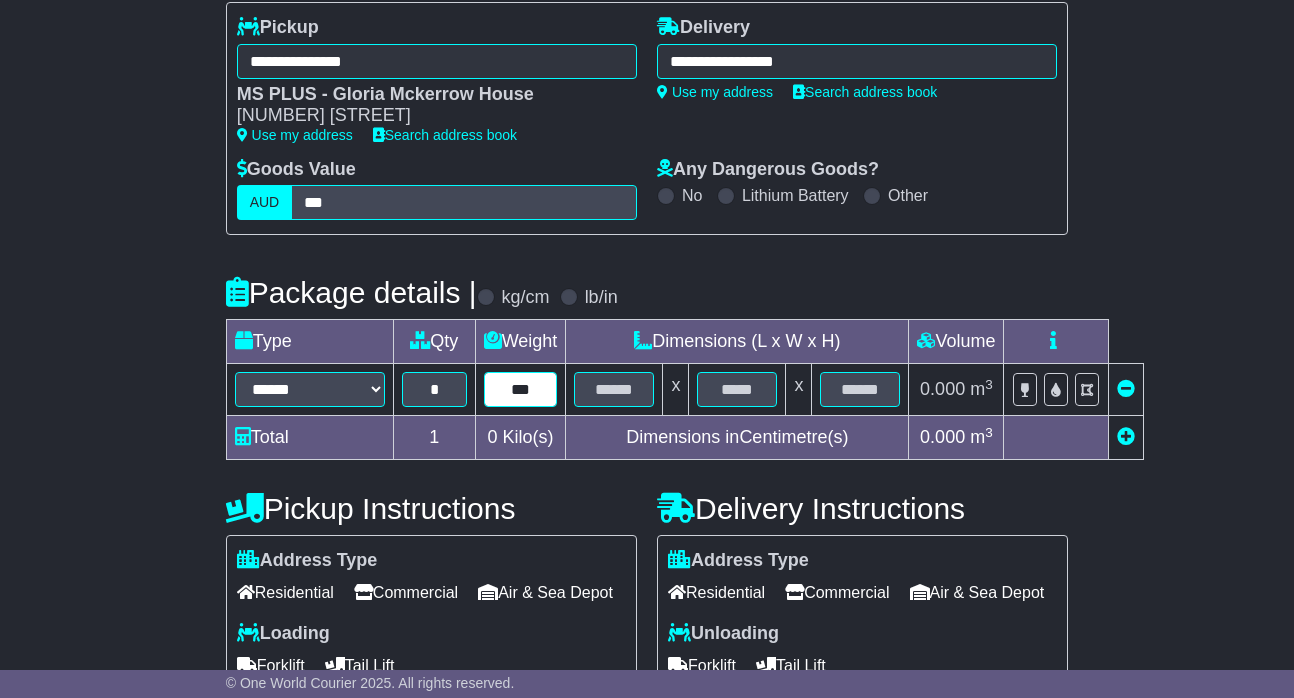 type on "***" 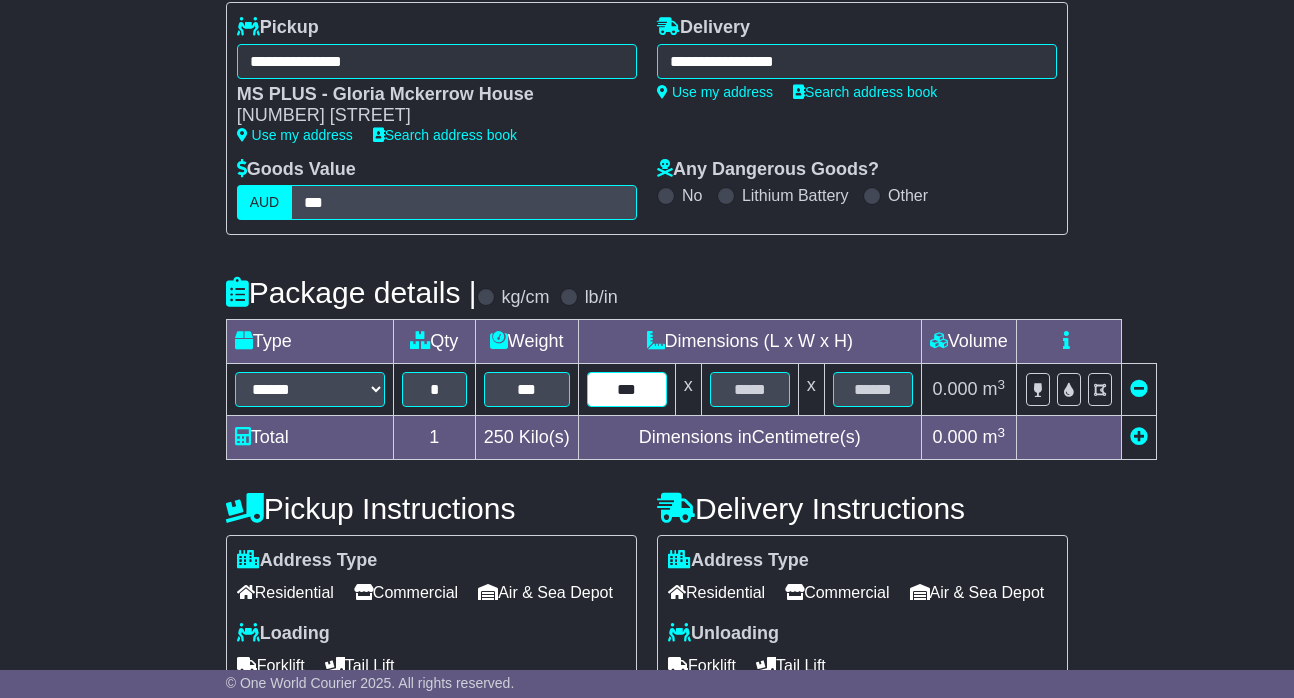 type on "***" 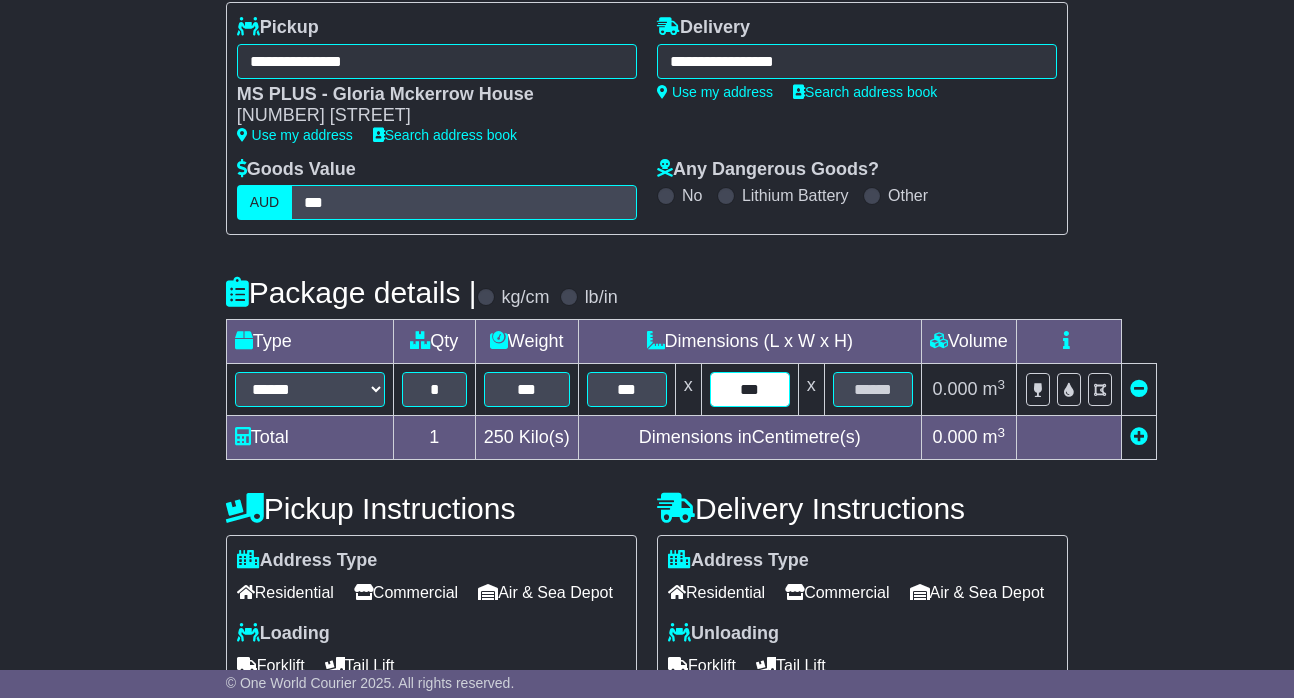 type on "***" 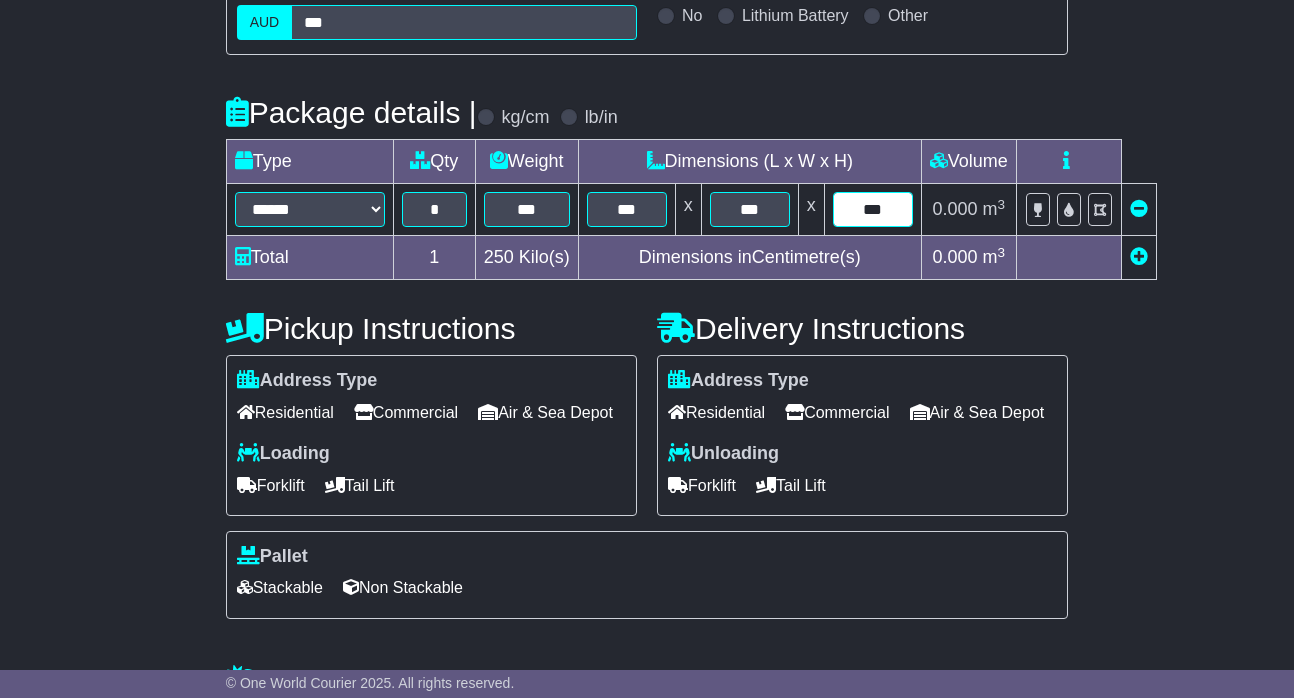 scroll, scrollTop: 475, scrollLeft: 0, axis: vertical 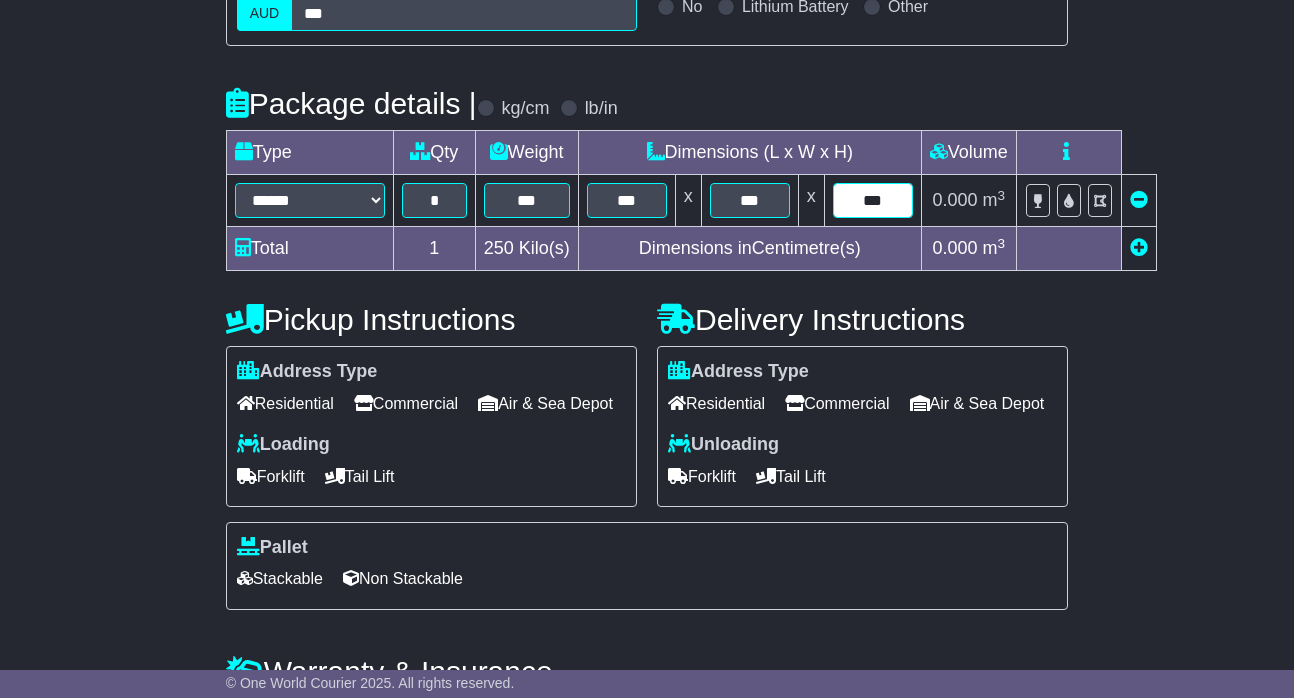 type on "***" 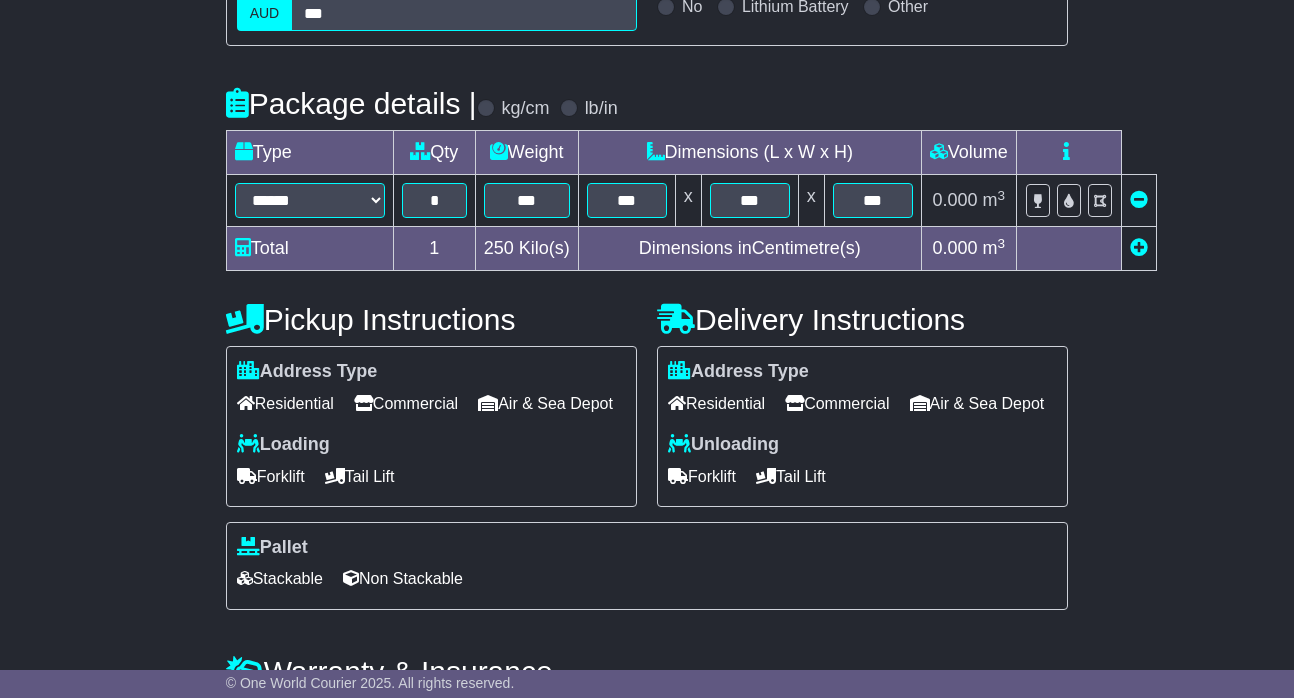 click on "Commercial" at bounding box center (837, 403) 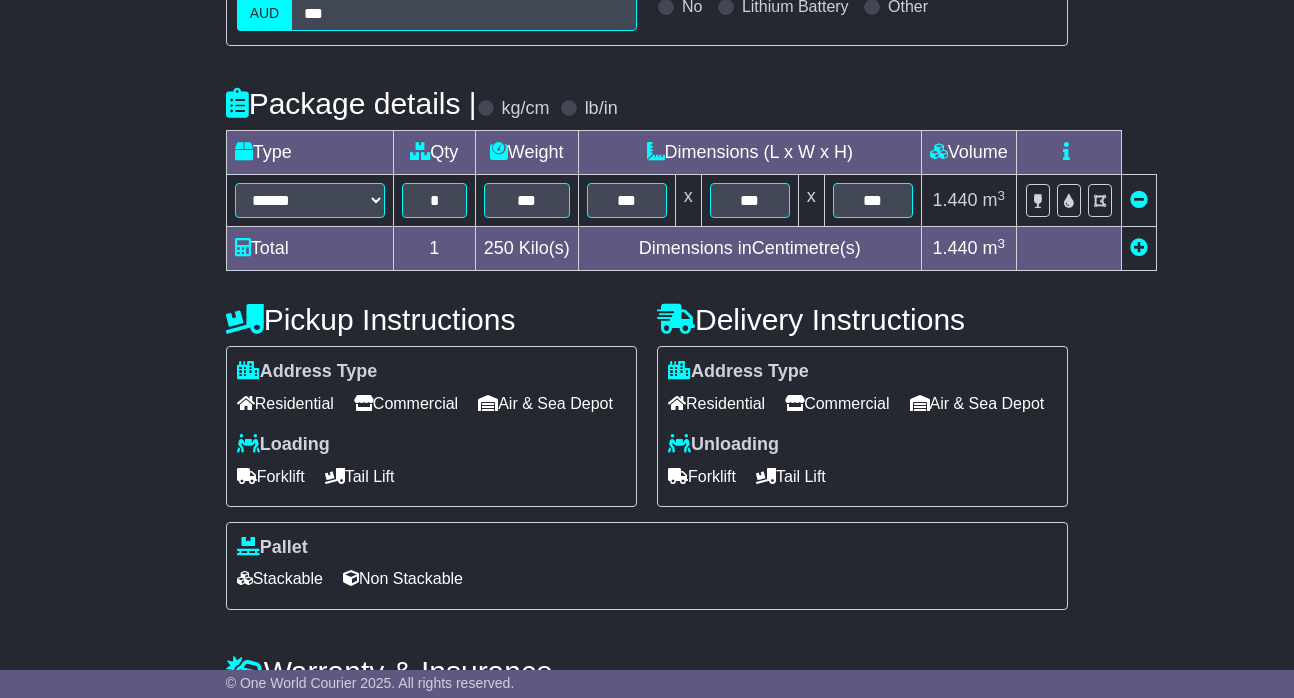 click on "Forklift" at bounding box center [702, 476] 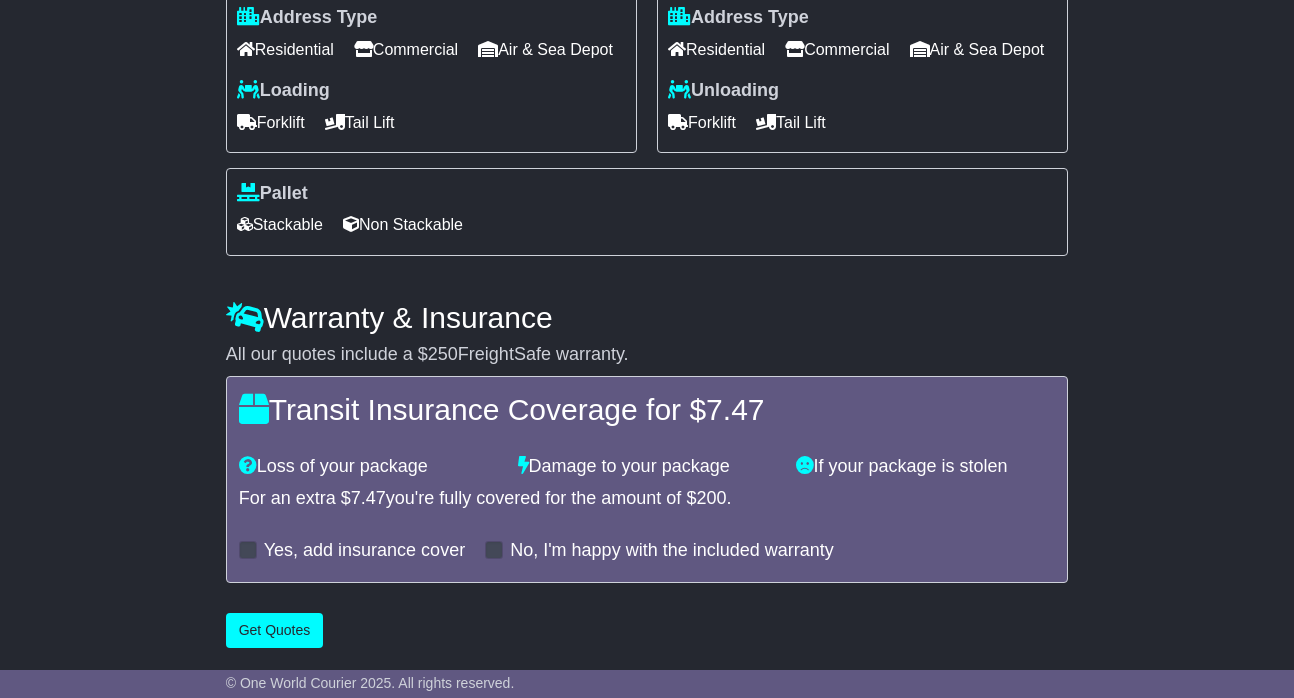 scroll, scrollTop: 859, scrollLeft: 0, axis: vertical 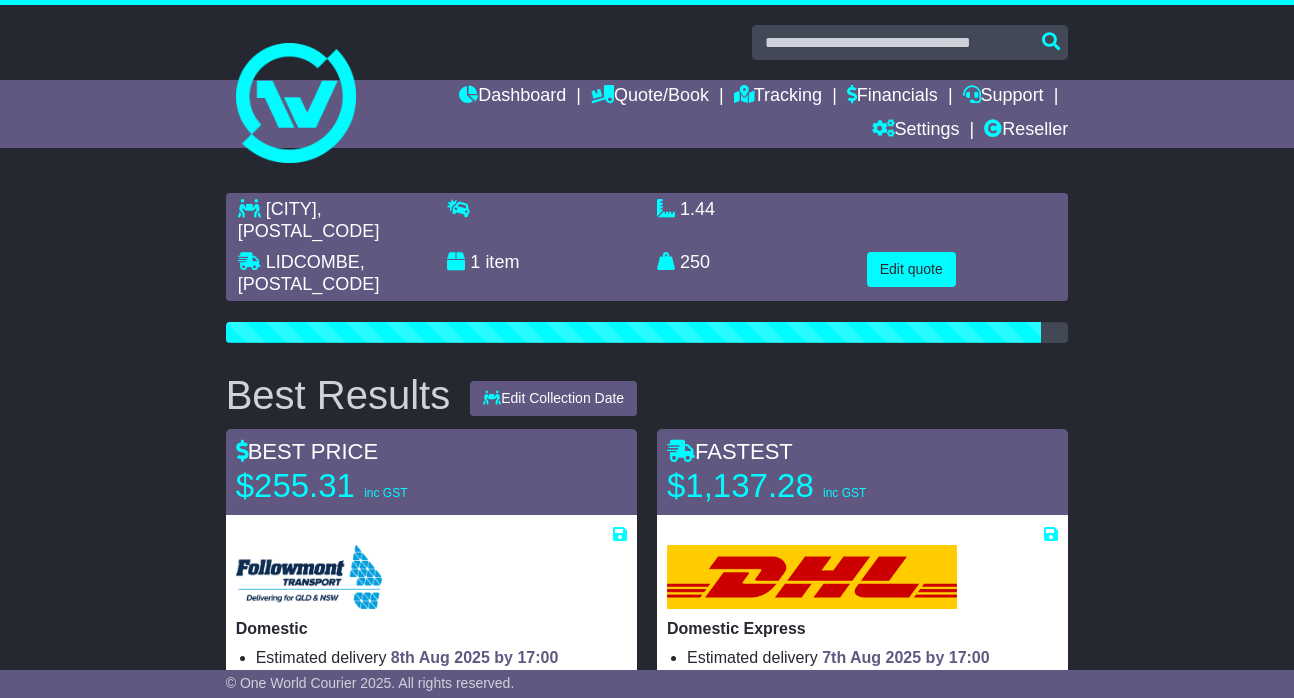 click on "Edit quote" at bounding box center (911, 269) 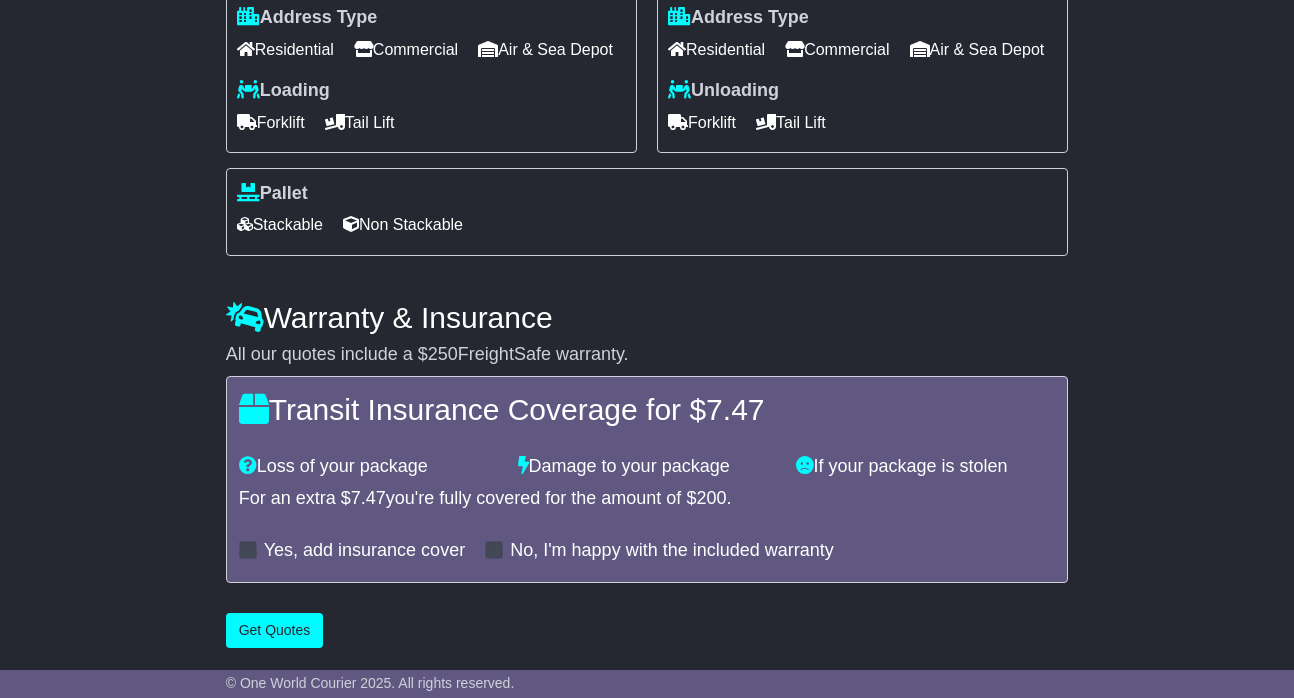 scroll, scrollTop: 859, scrollLeft: 0, axis: vertical 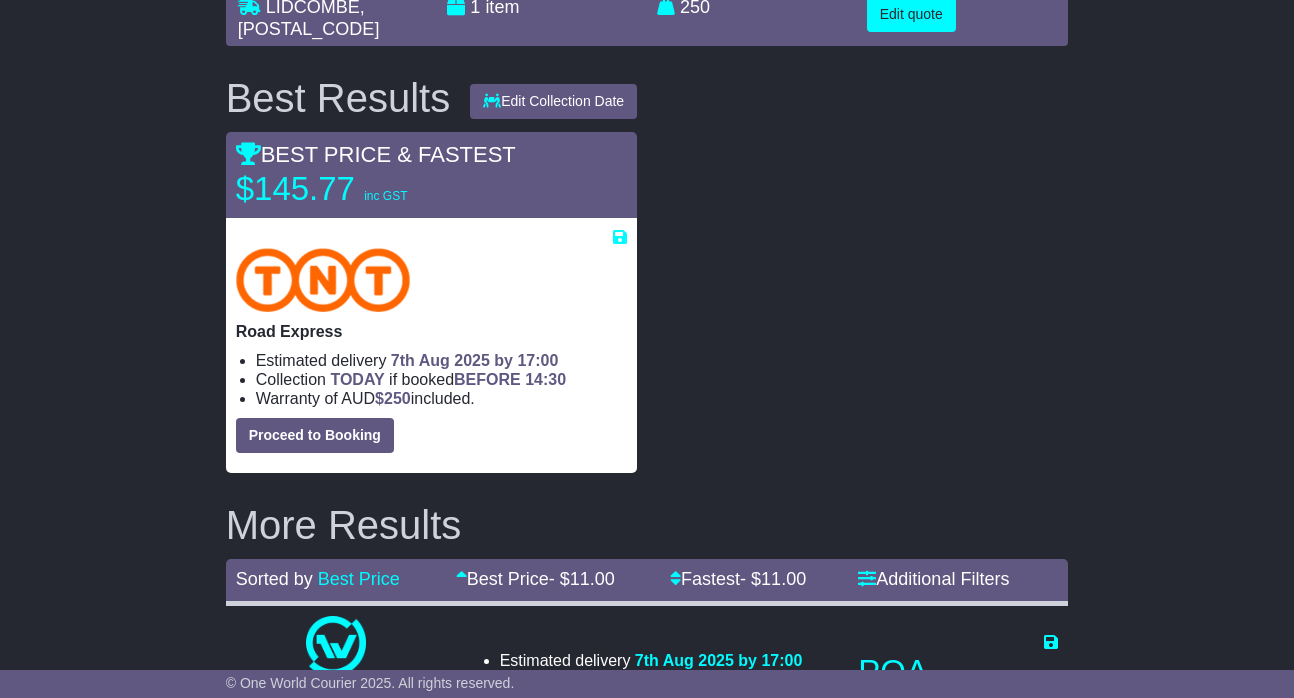 click on "Proceed to Booking" at bounding box center [315, 435] 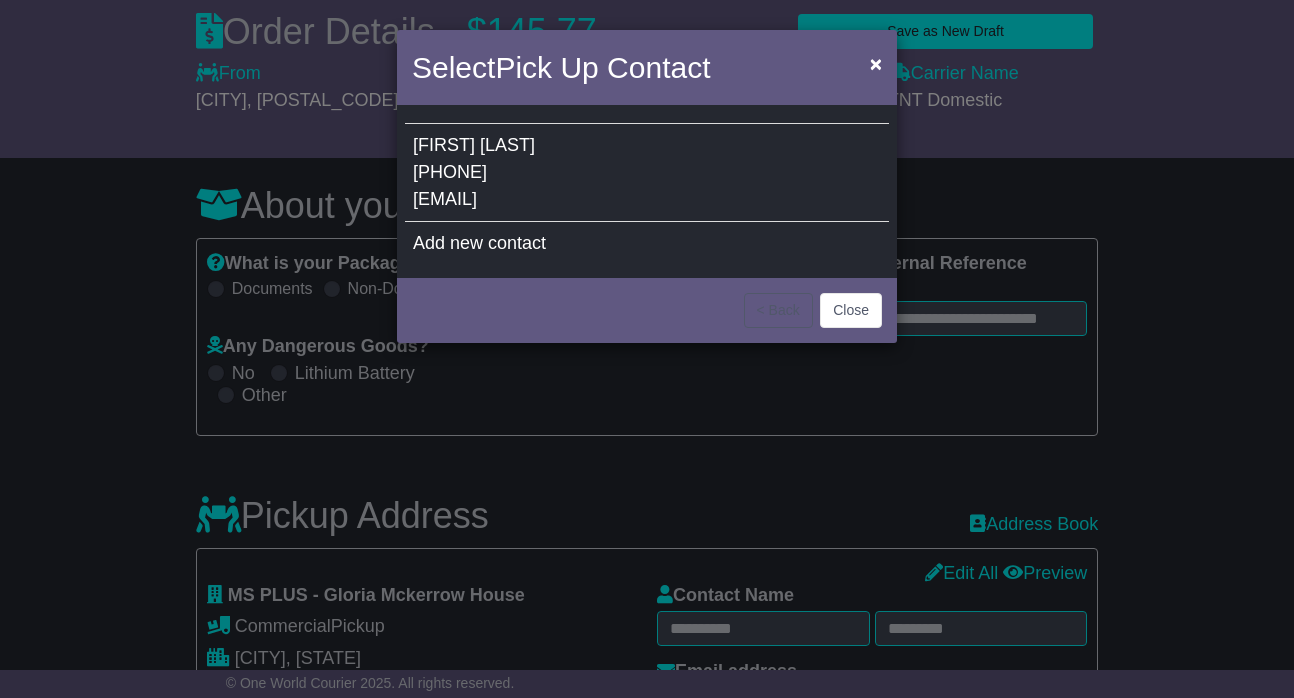 click on "[FIRST] [LAST]
[PHONE]
[EMAIL]" at bounding box center (647, 173) 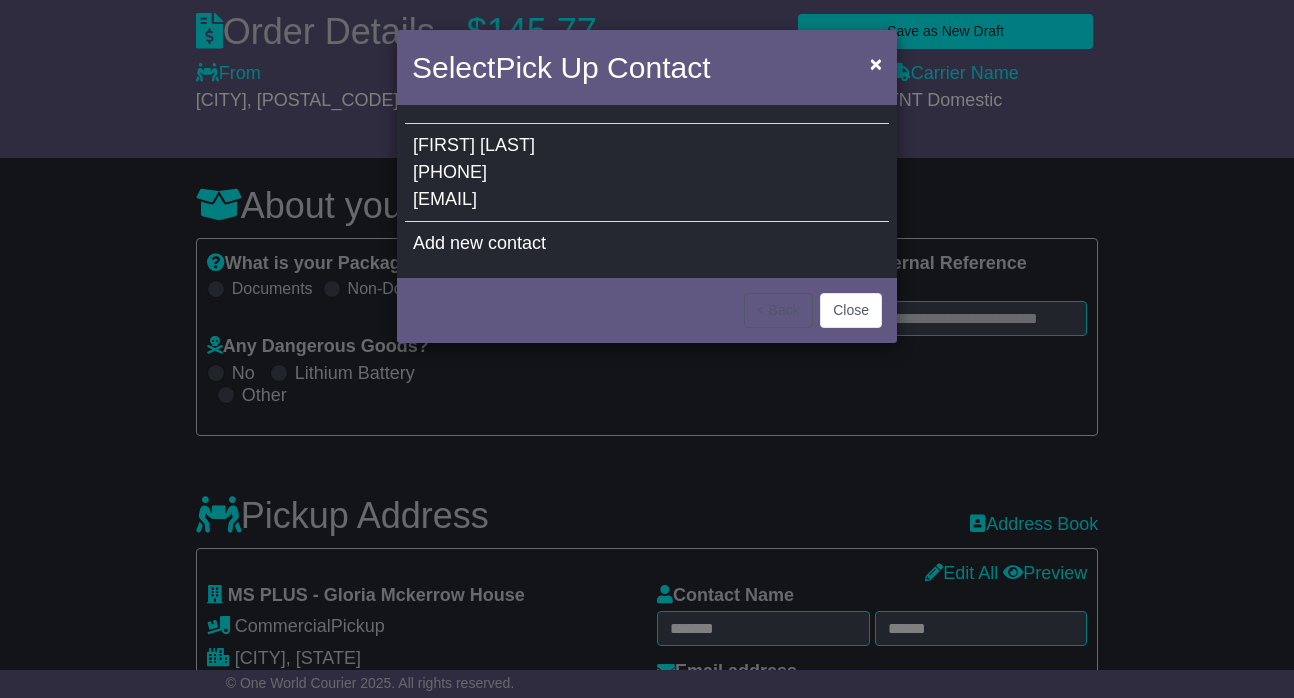 type on "**********" 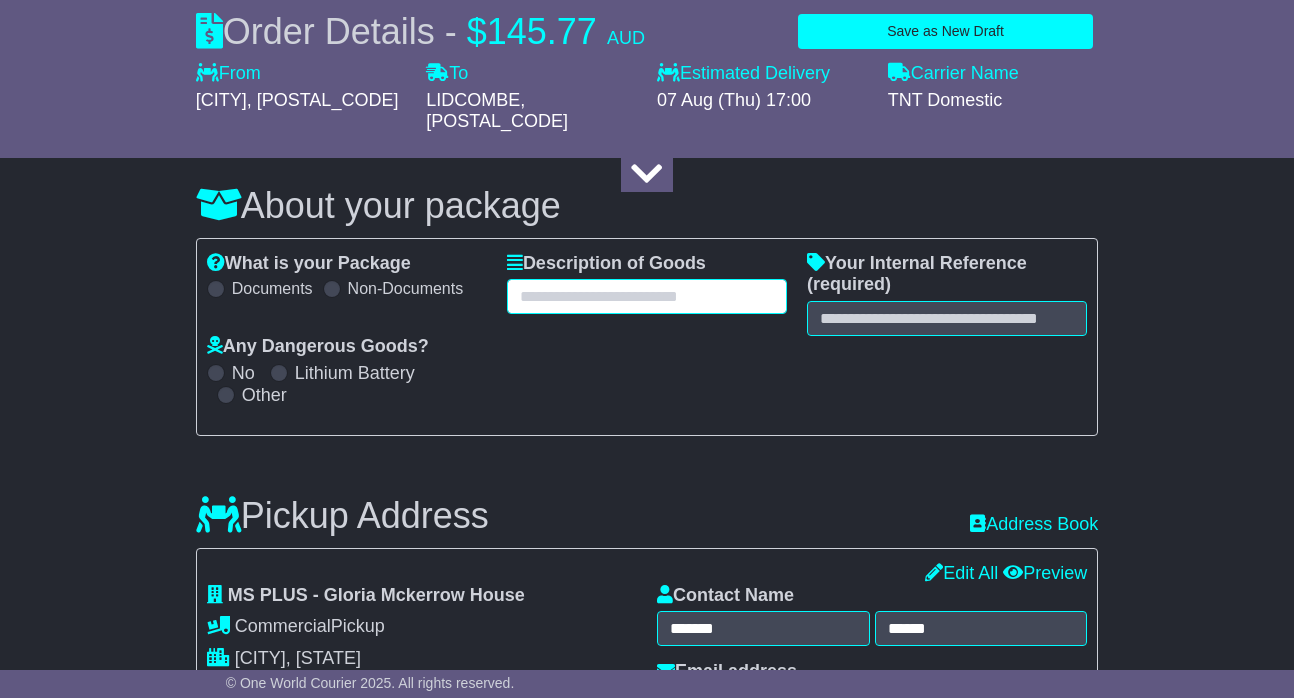 click at bounding box center [647, 296] 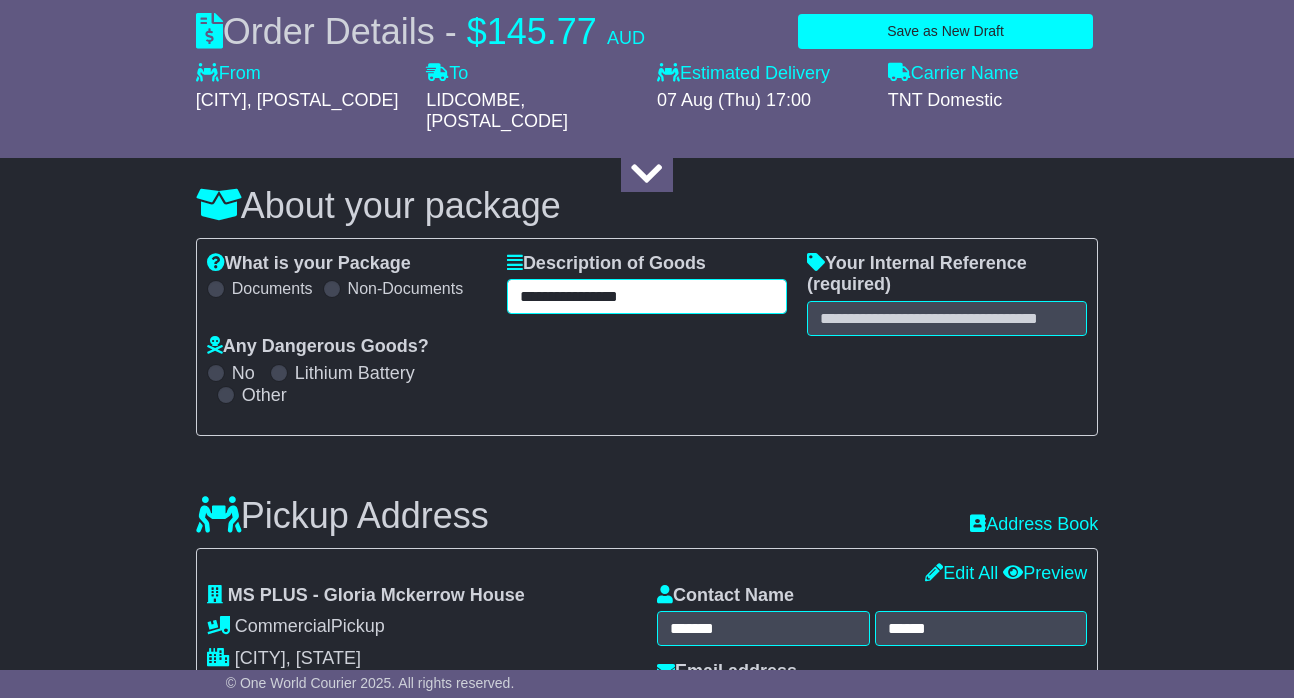type on "**********" 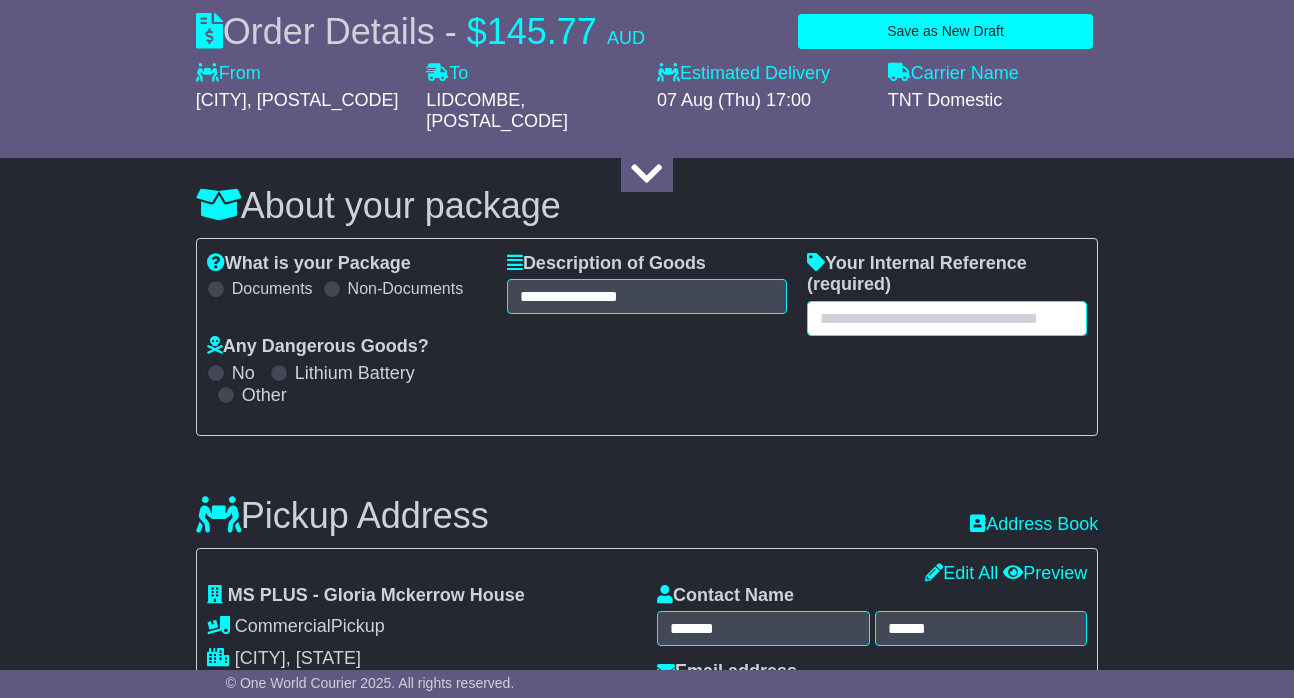 click at bounding box center (947, 318) 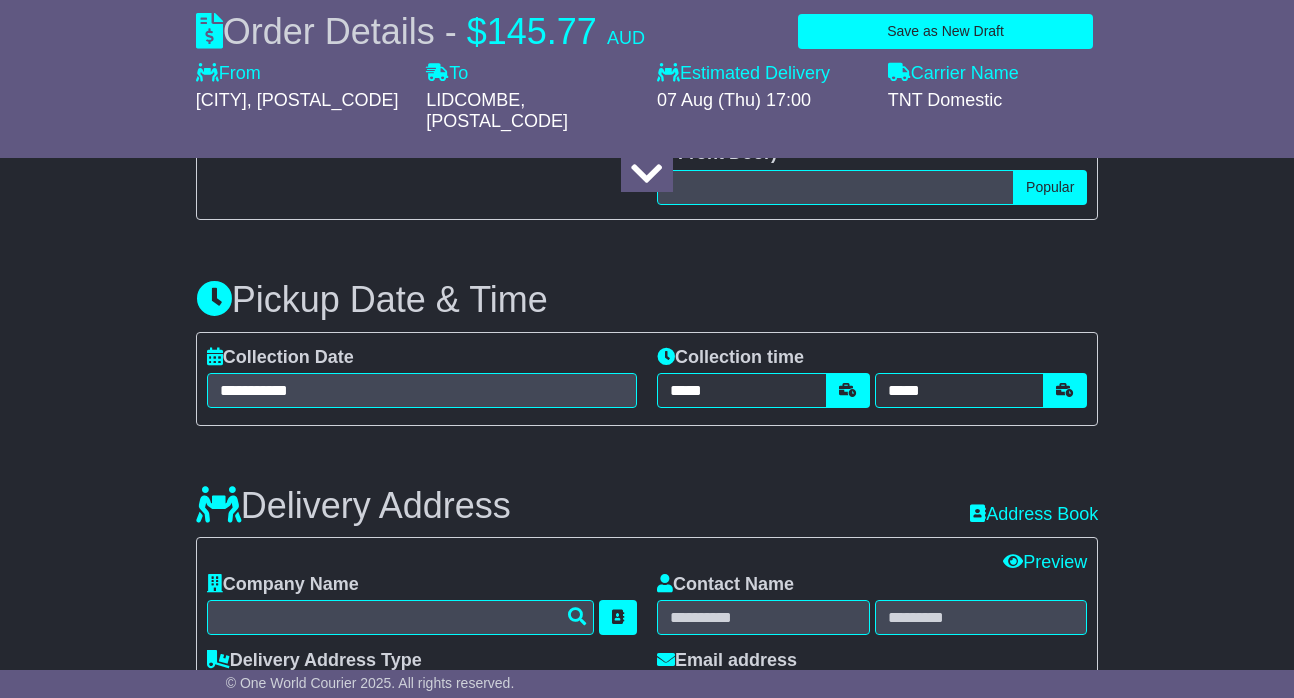 scroll, scrollTop: 1024, scrollLeft: 0, axis: vertical 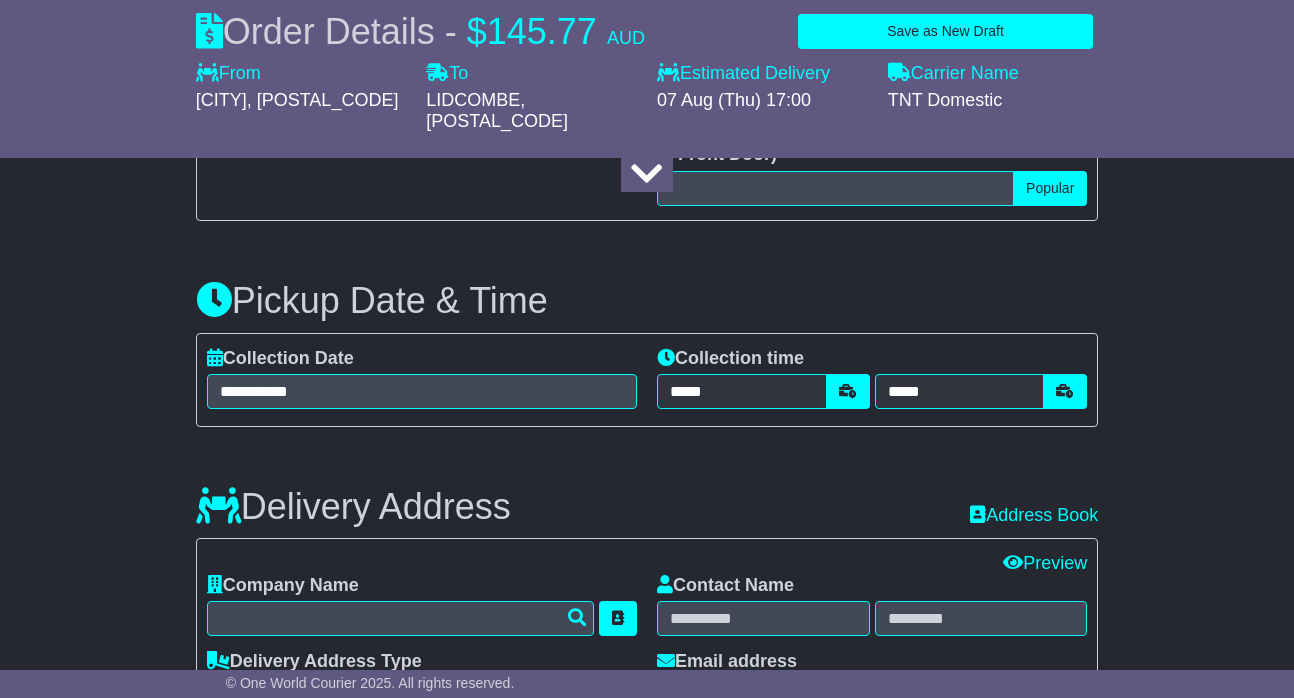 type on "*******" 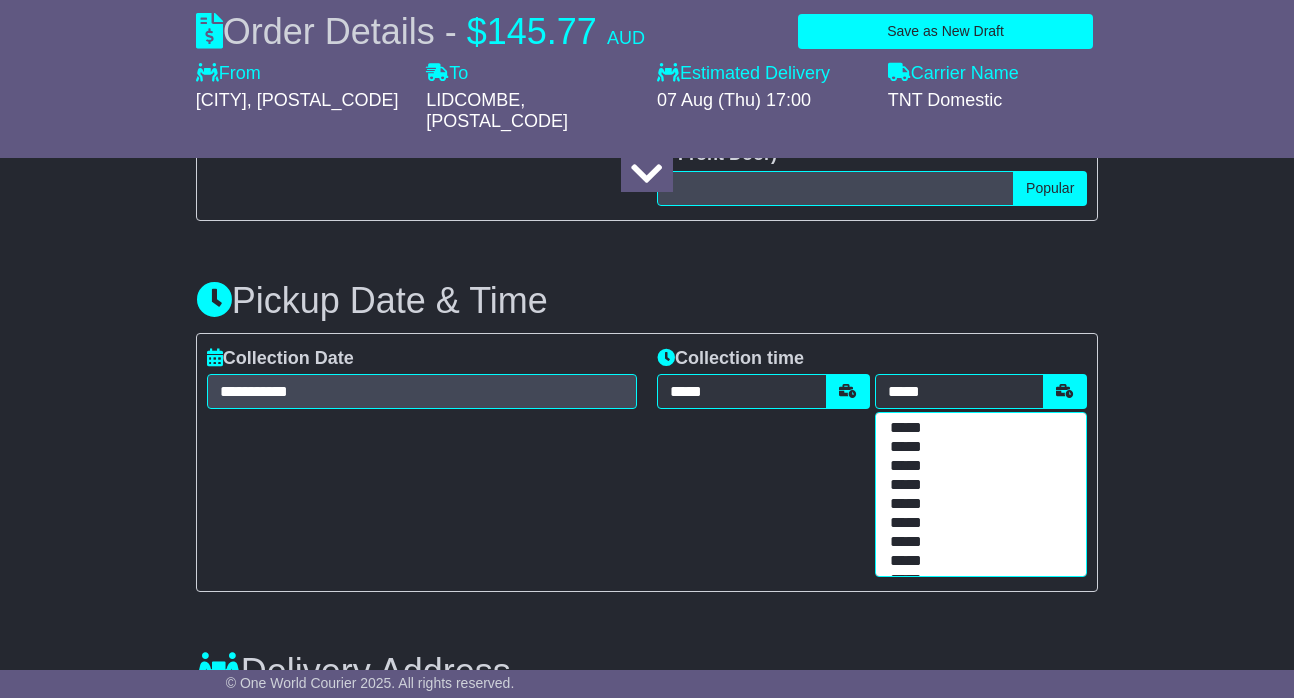 scroll, scrollTop: 228, scrollLeft: 0, axis: vertical 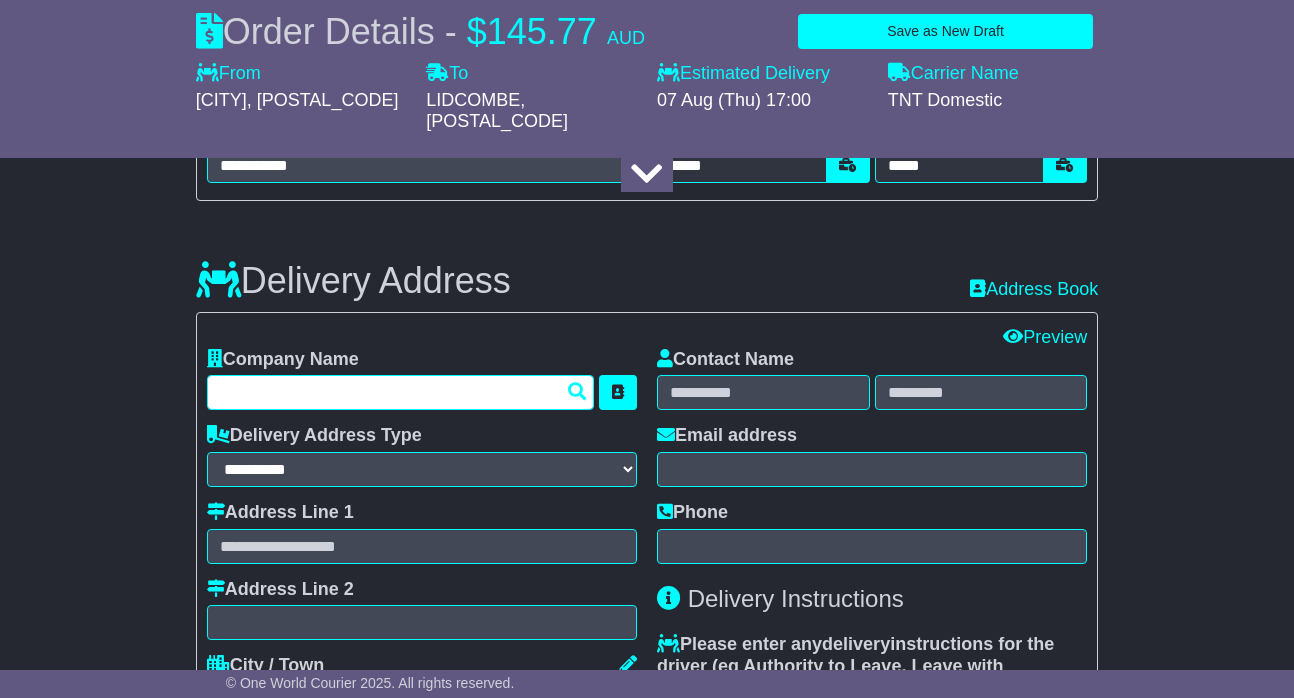 click at bounding box center (400, 392) 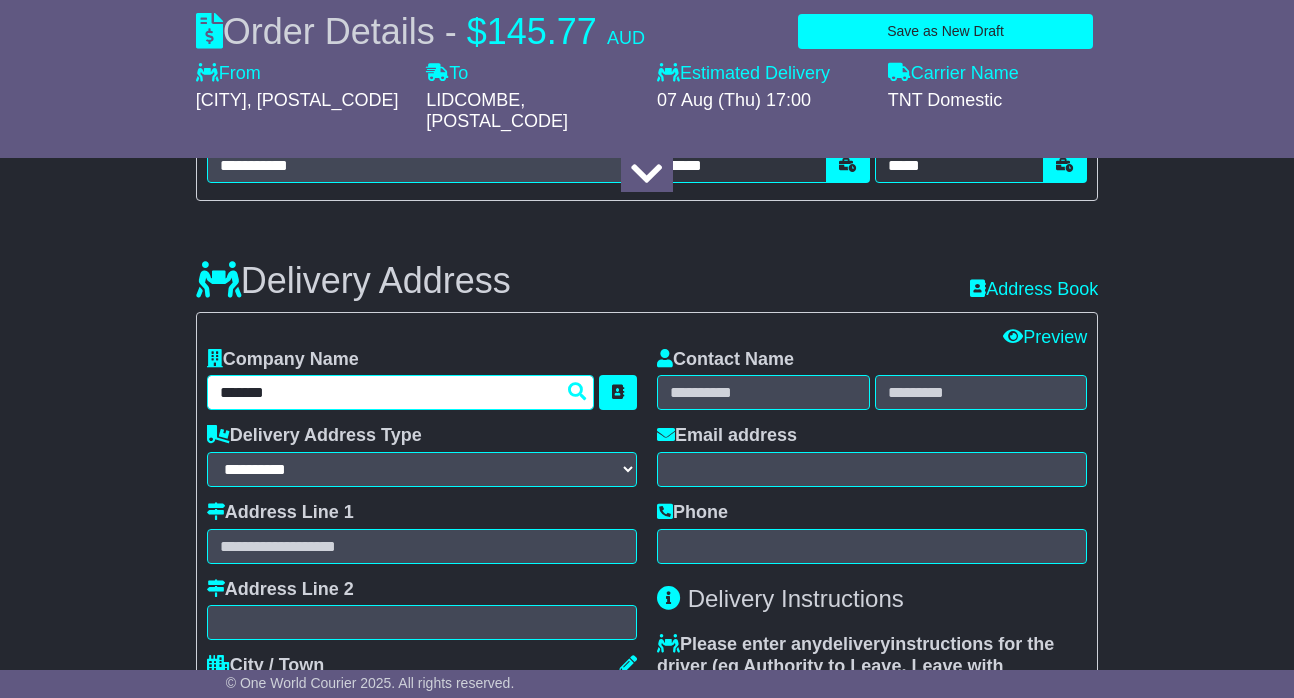 type on "*******" 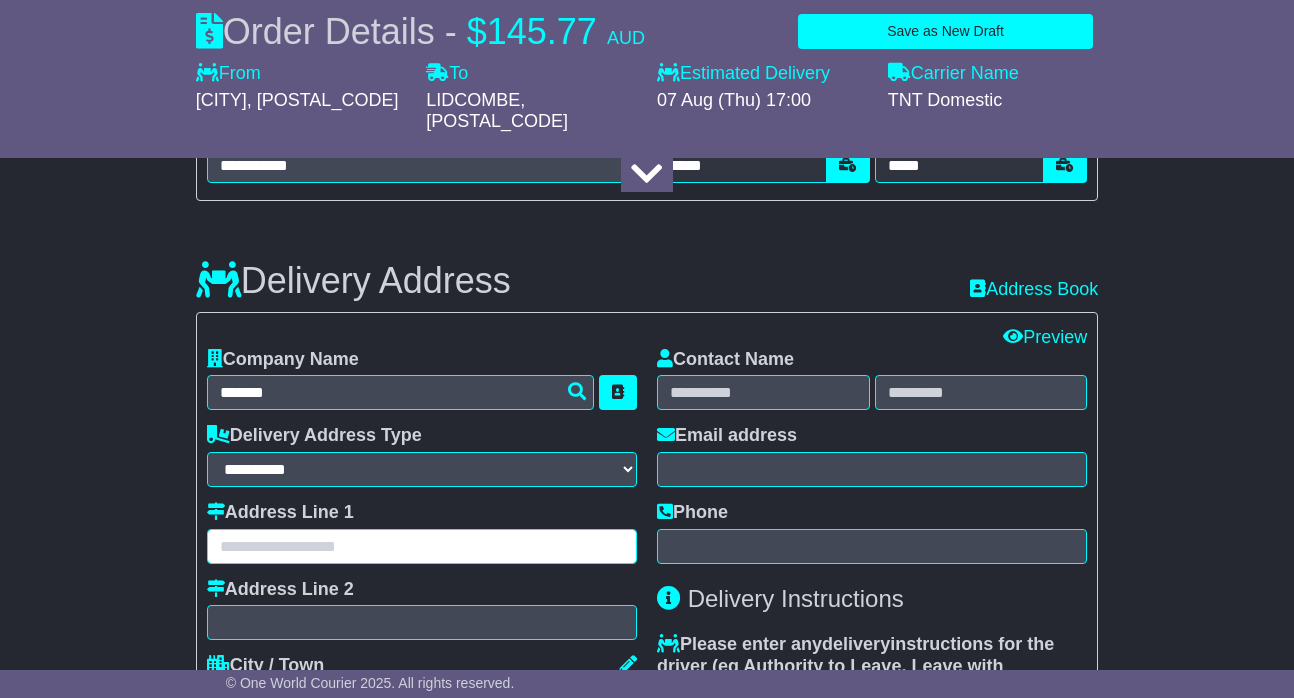 paste on "**********" 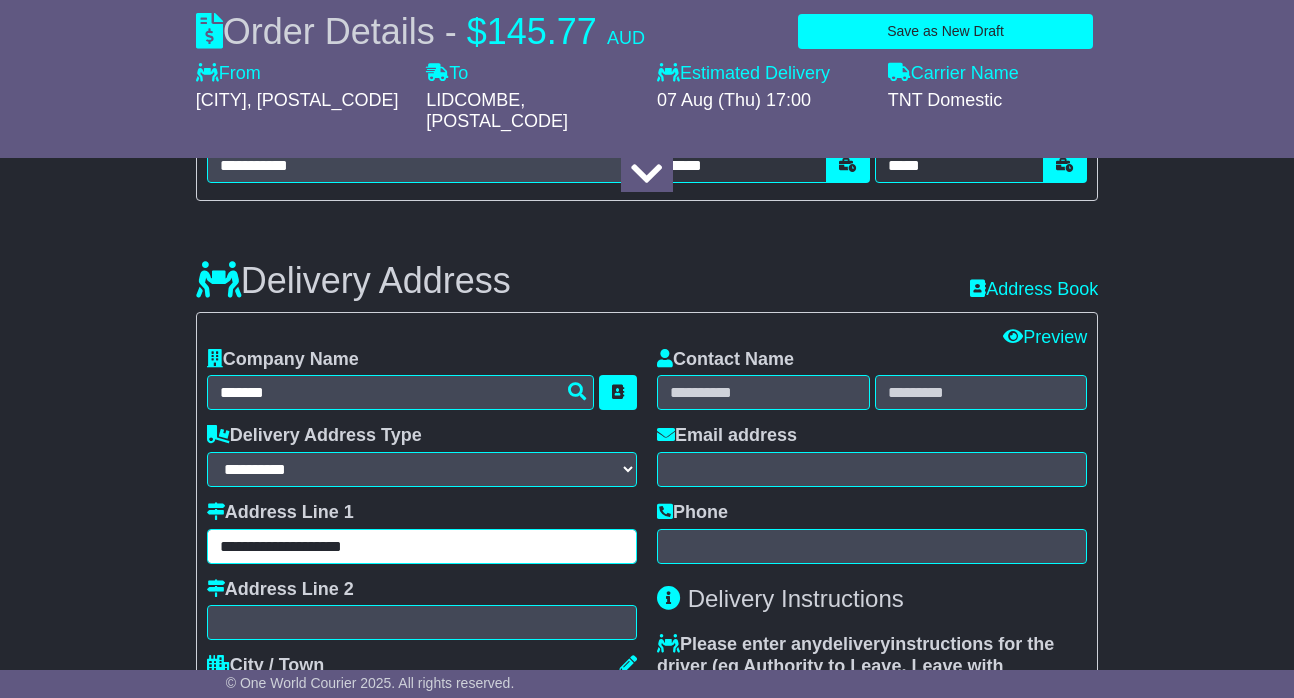 type on "**********" 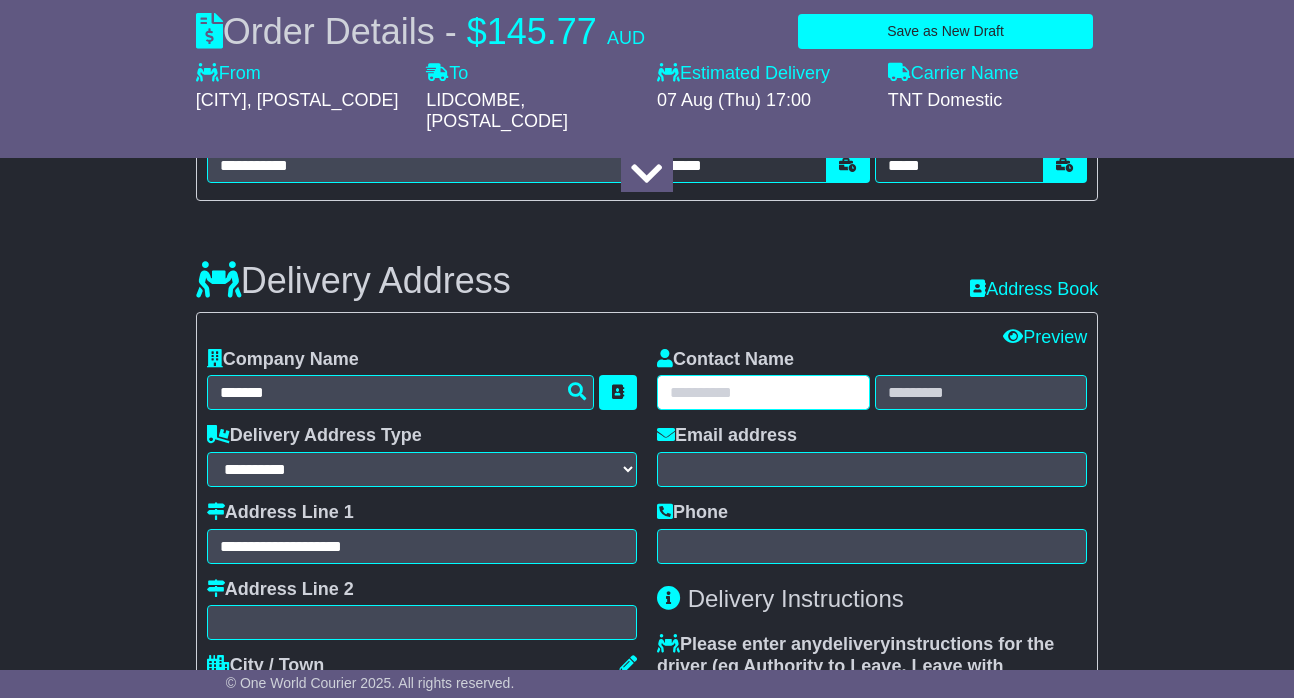 paste on "******" 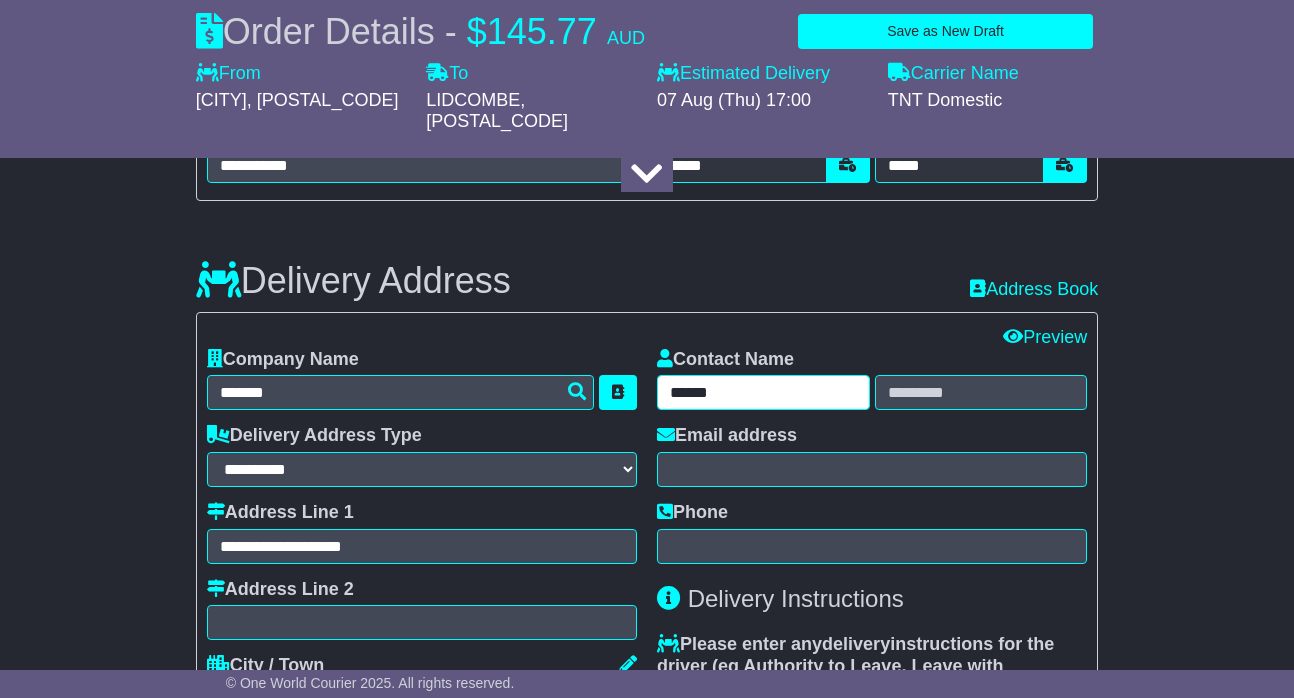type on "******" 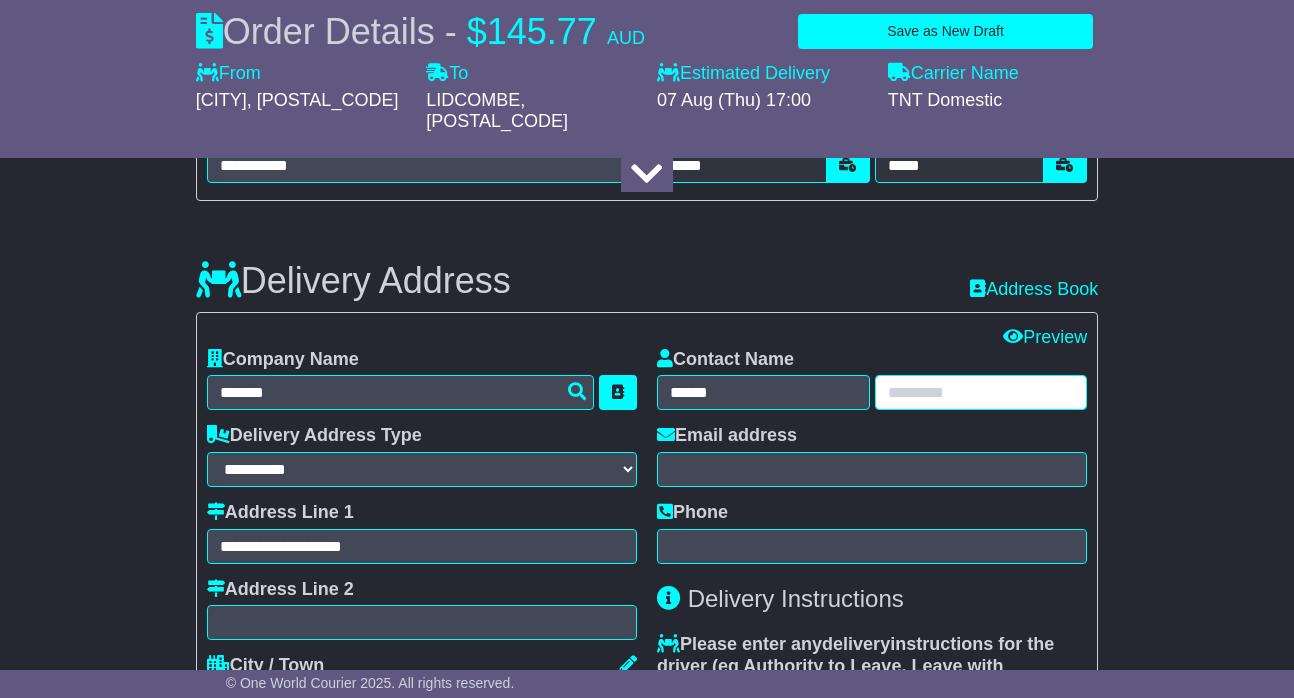 paste on "******" 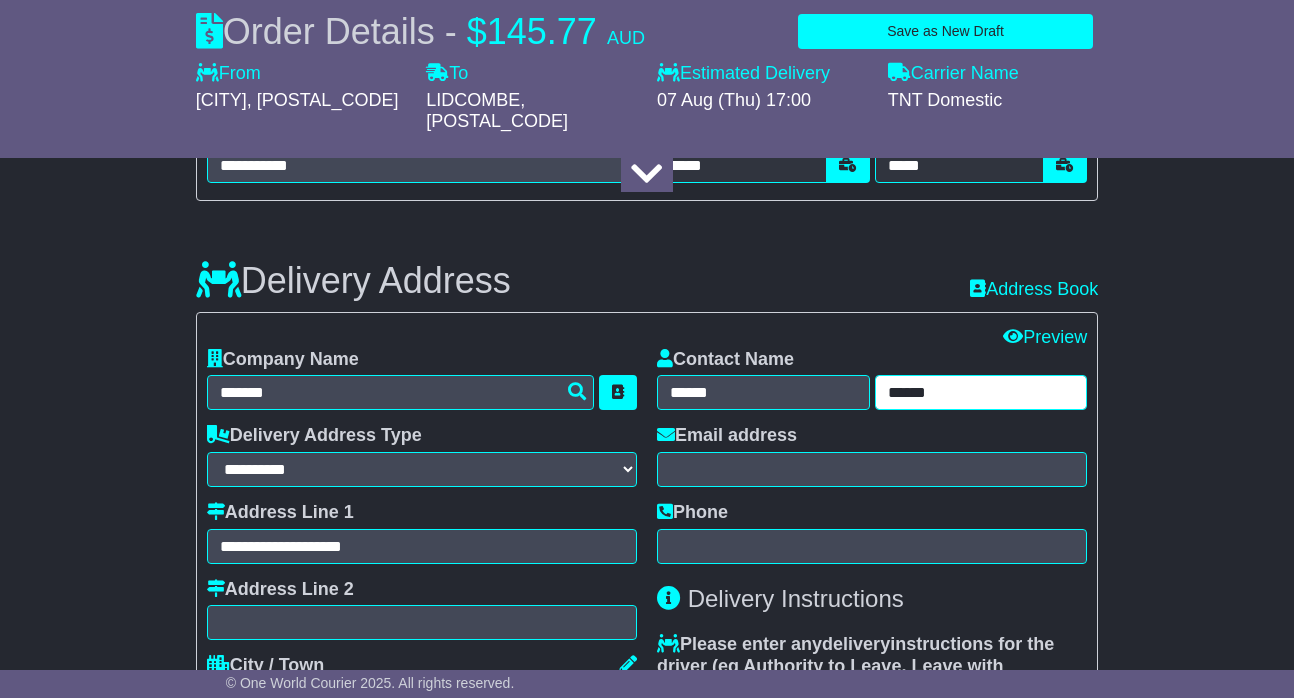 type on "******" 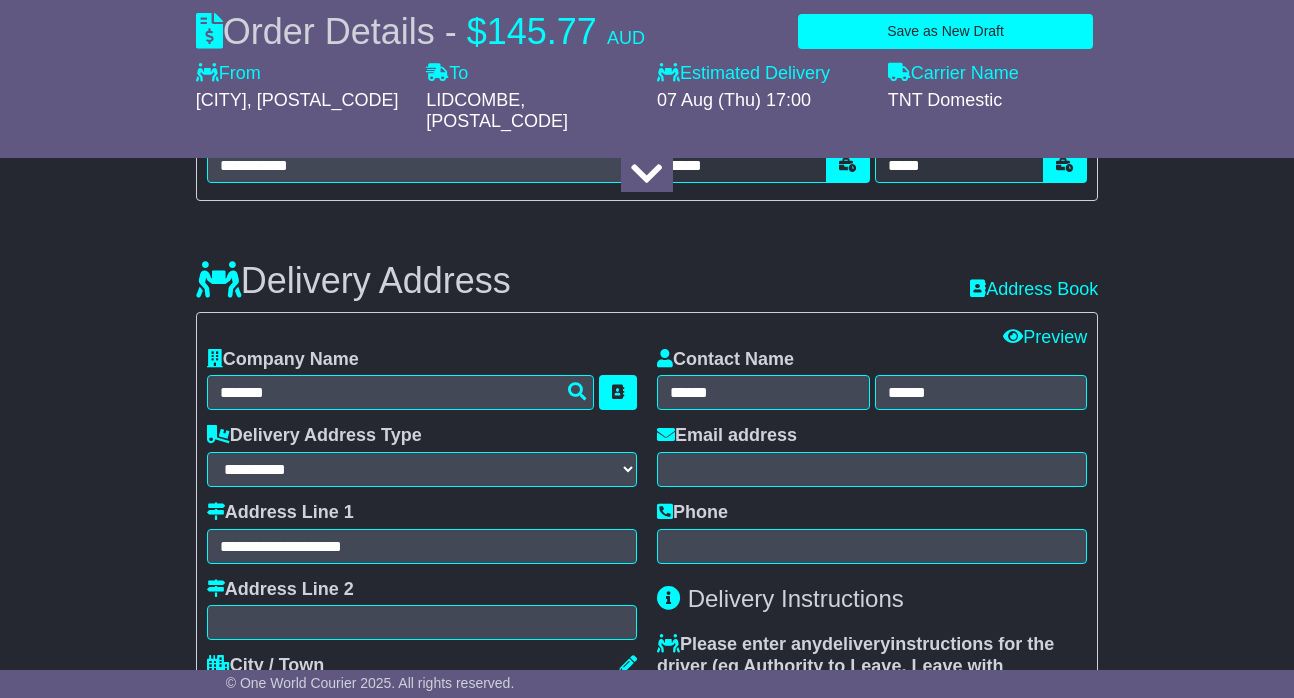 click on "Email address" at bounding box center [872, 456] 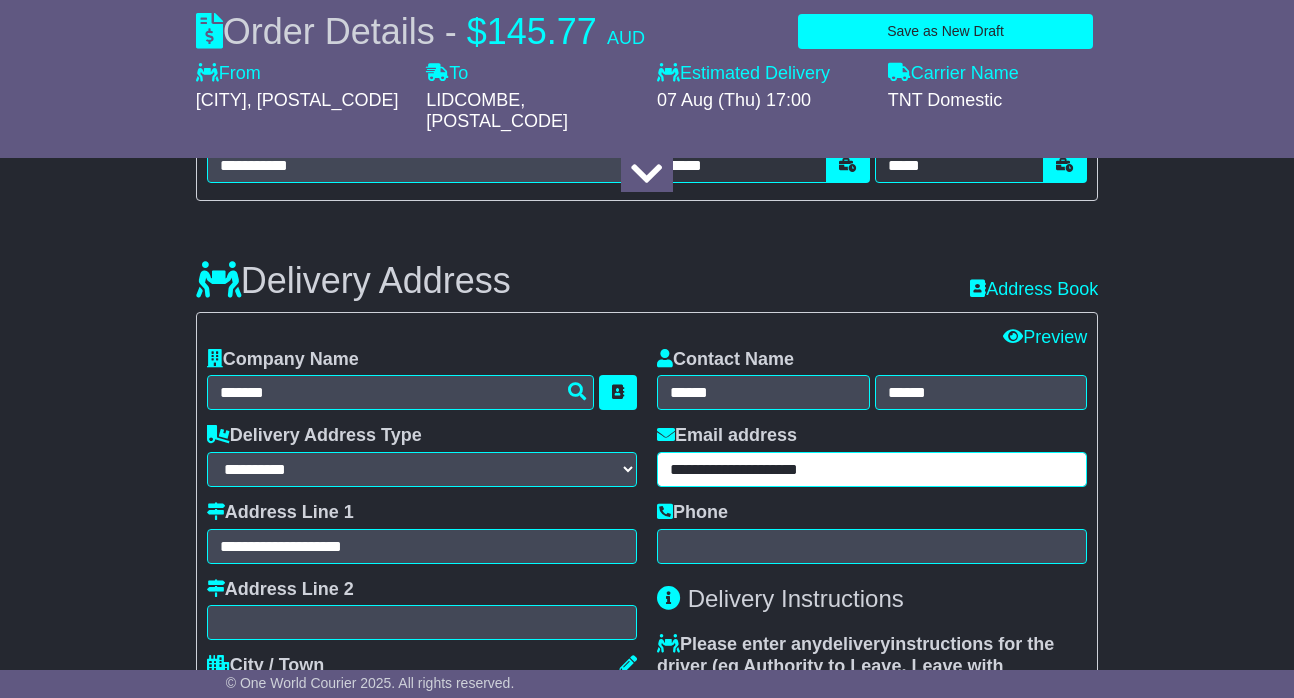 type on "**********" 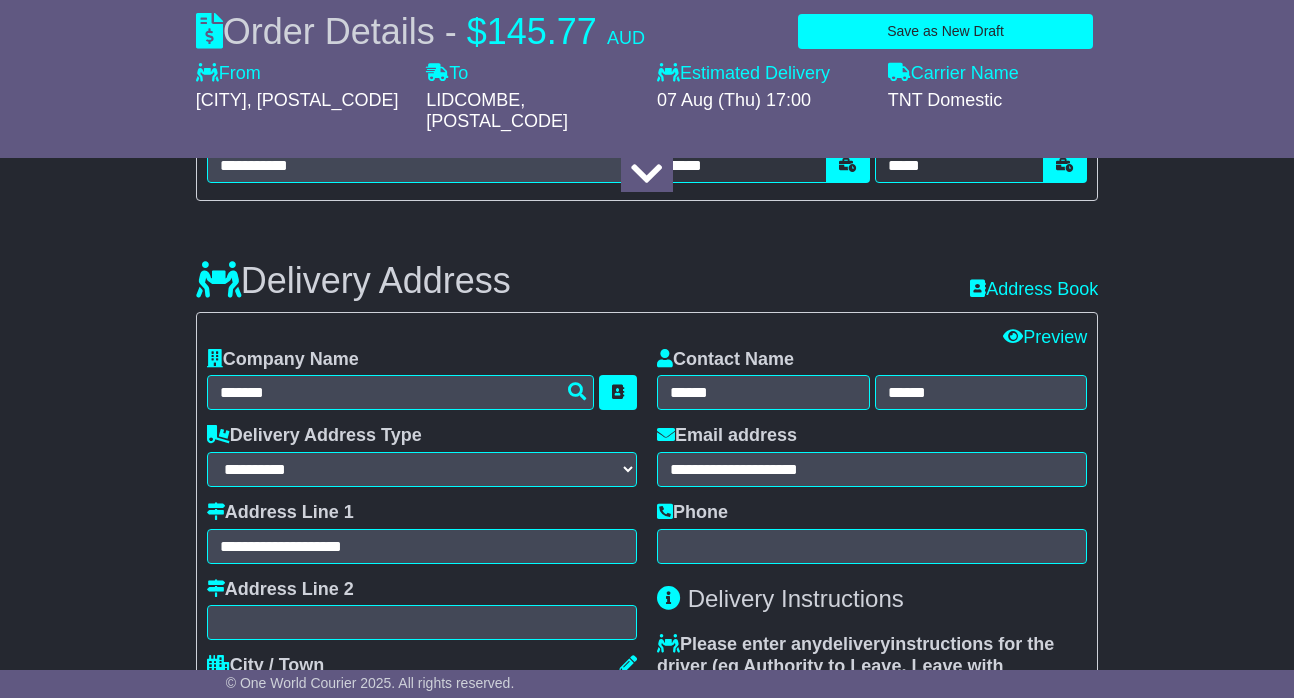 click on "Phone" at bounding box center [872, 533] 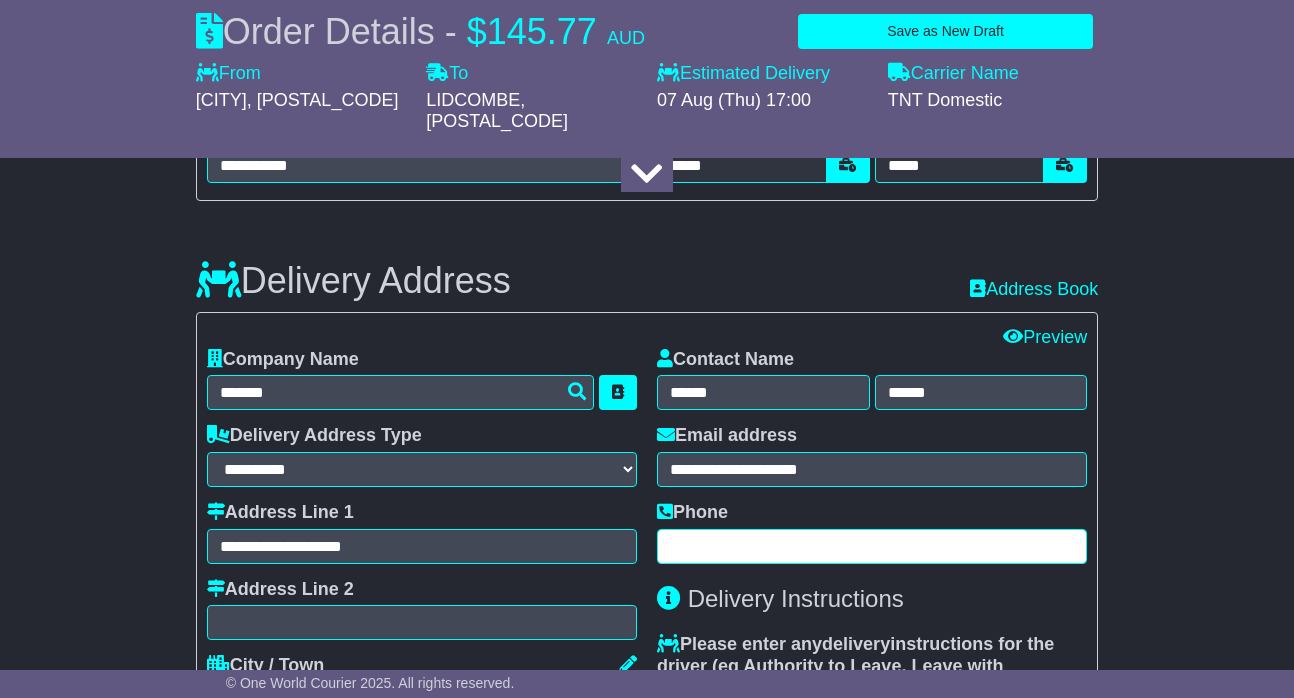 paste on "**********" 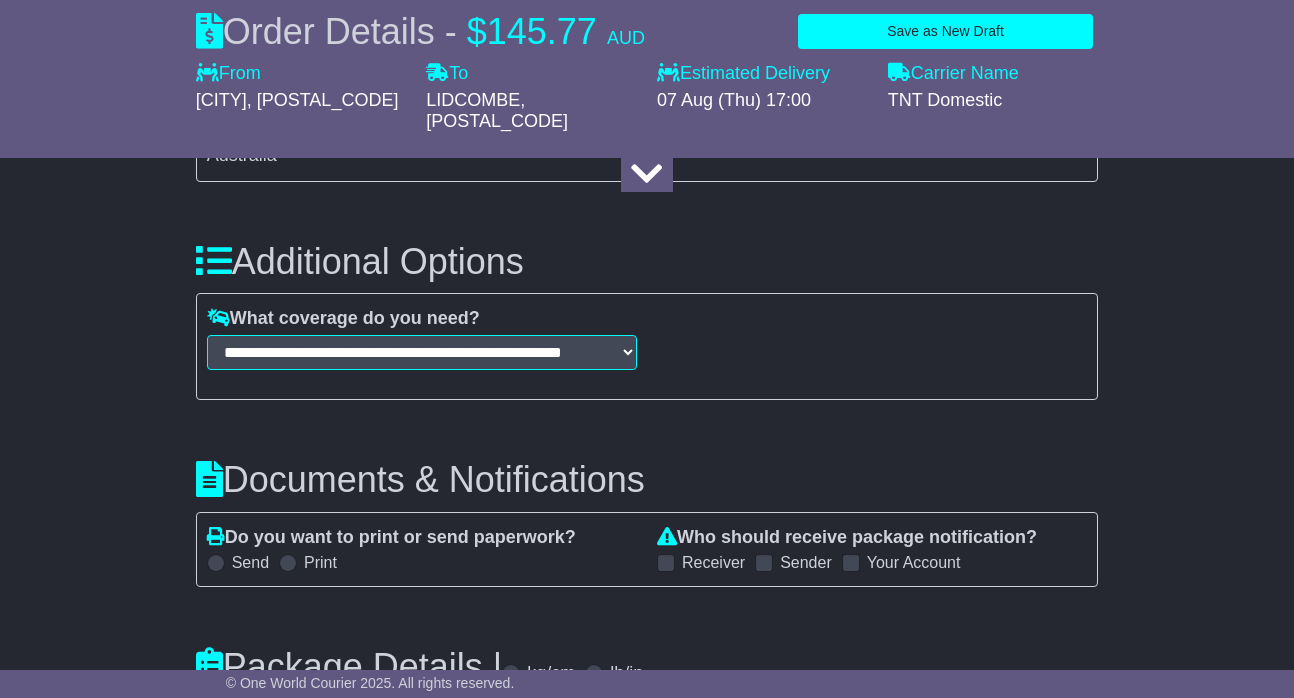 scroll, scrollTop: 1914, scrollLeft: 0, axis: vertical 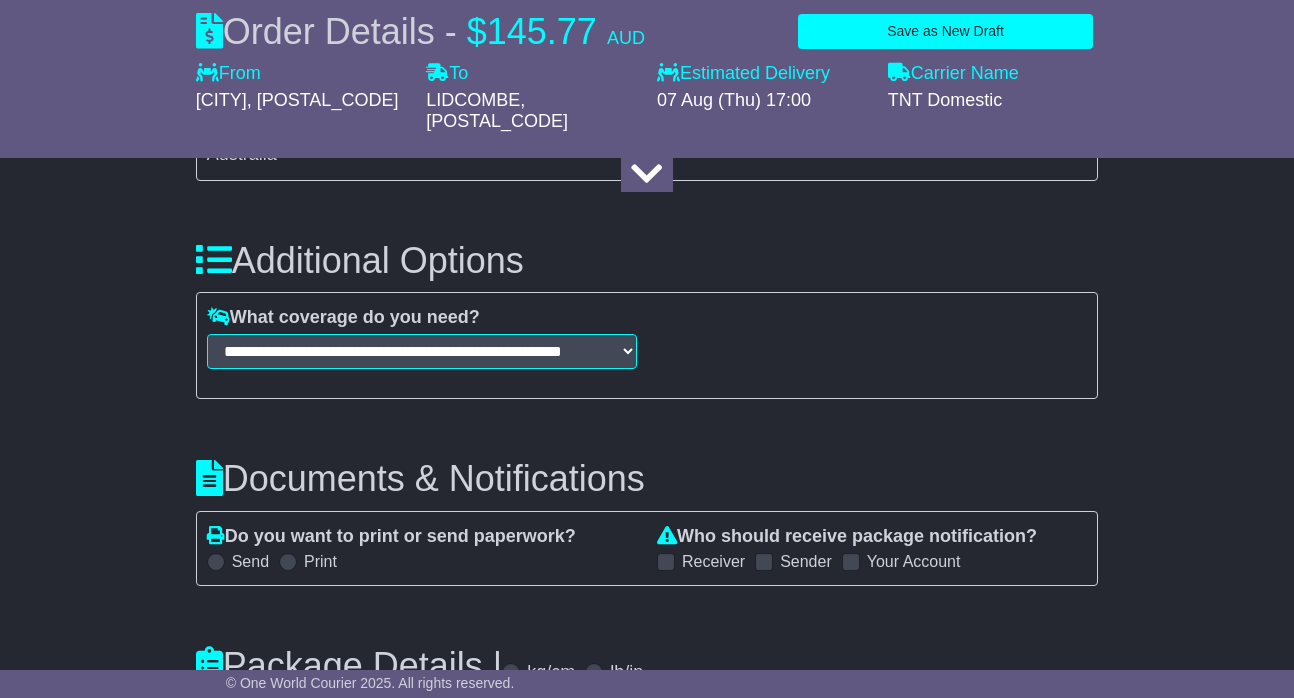 type on "**********" 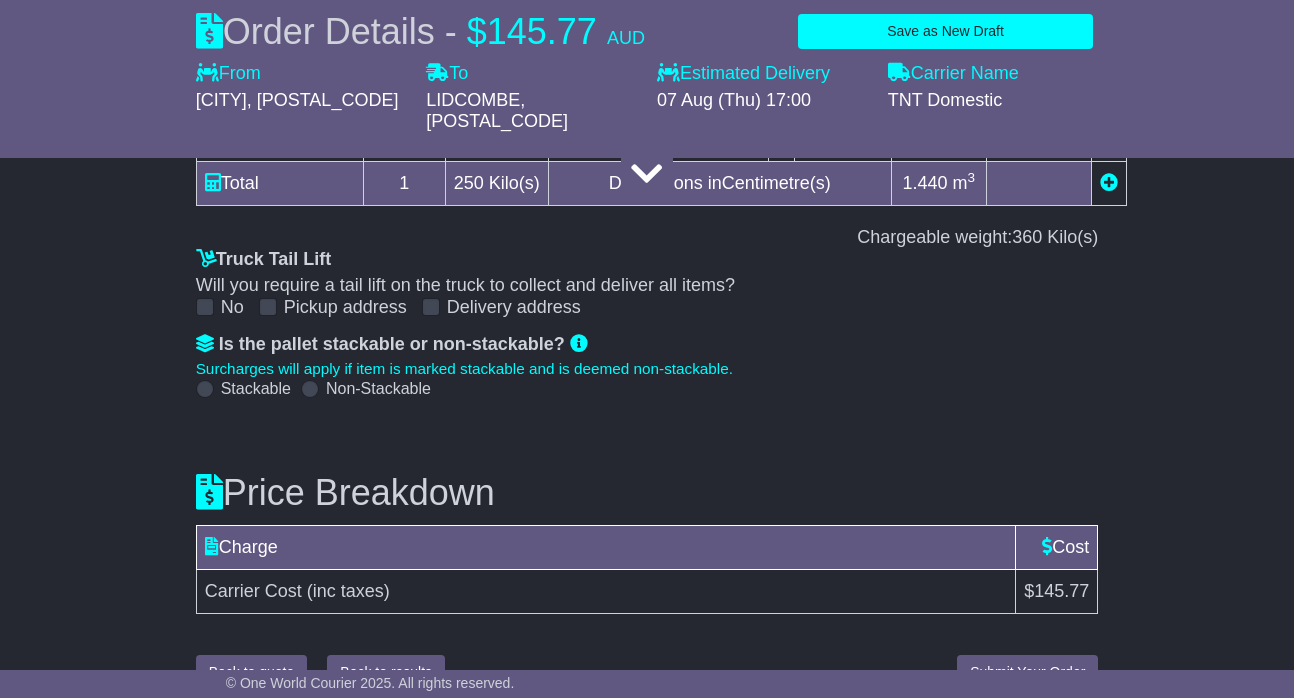 scroll, scrollTop: 2545, scrollLeft: 0, axis: vertical 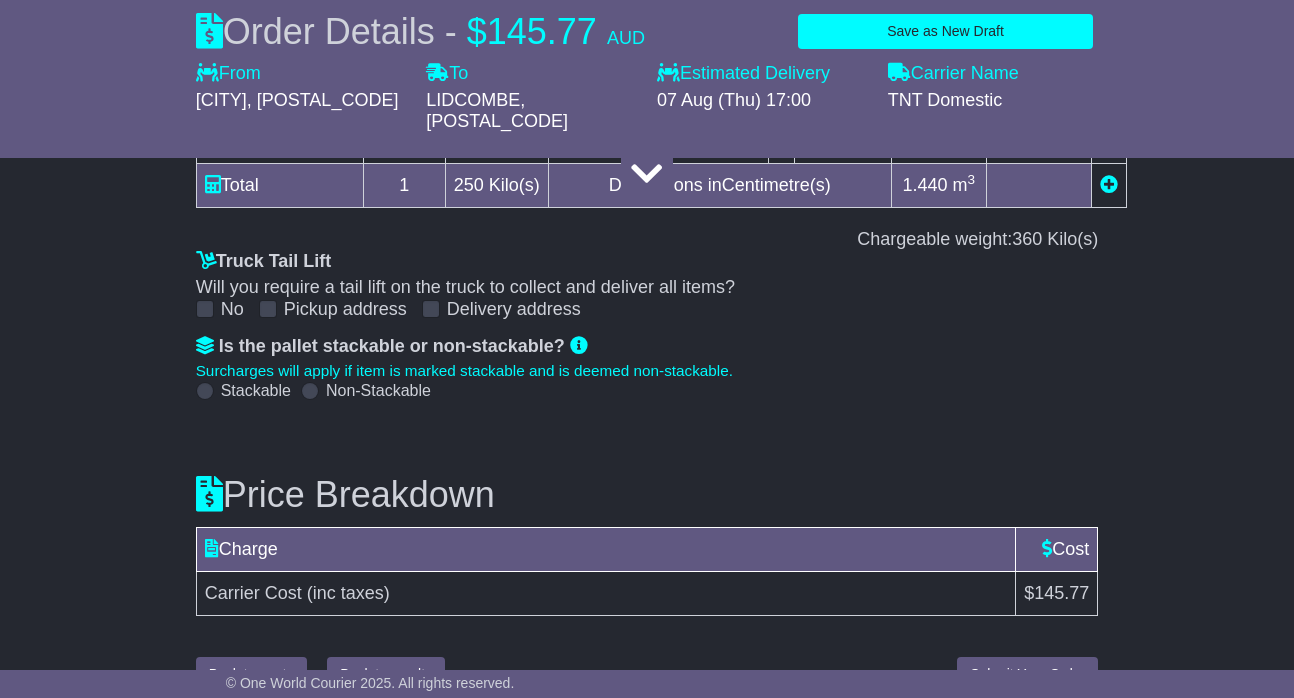click at bounding box center [268, 309] 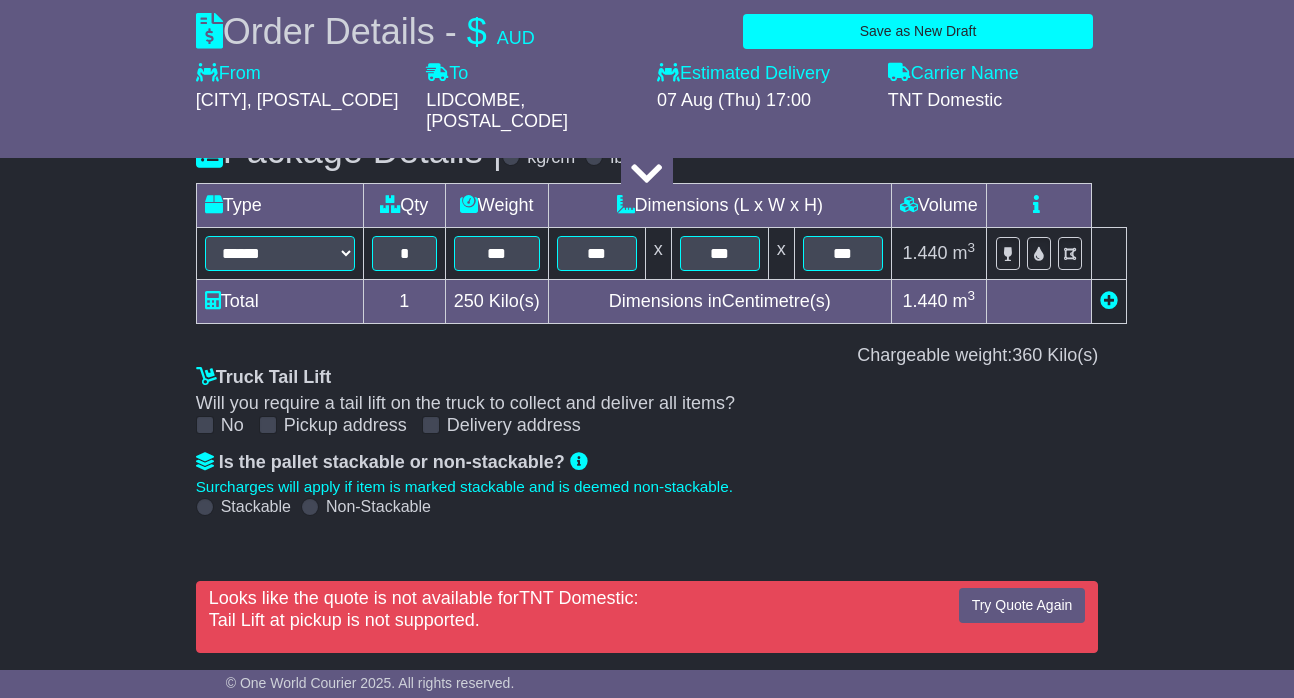 click on "Try Quote Again" at bounding box center (1022, 605) 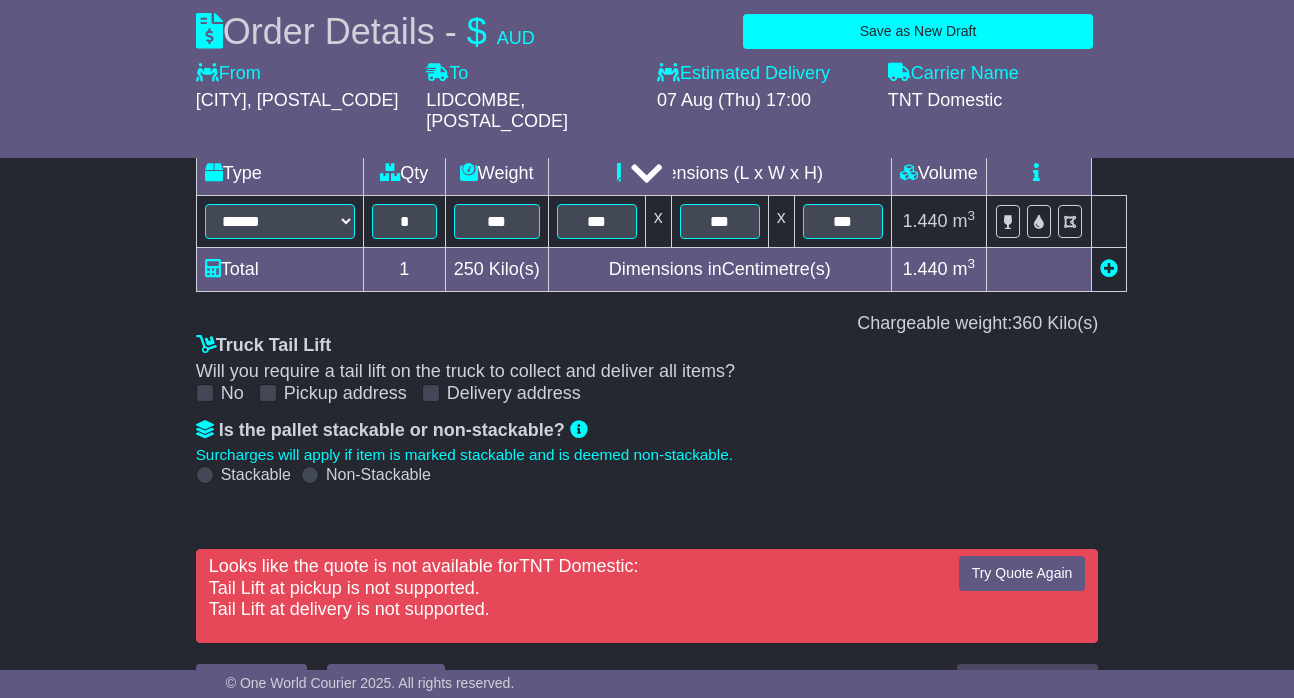 scroll, scrollTop: 2462, scrollLeft: 0, axis: vertical 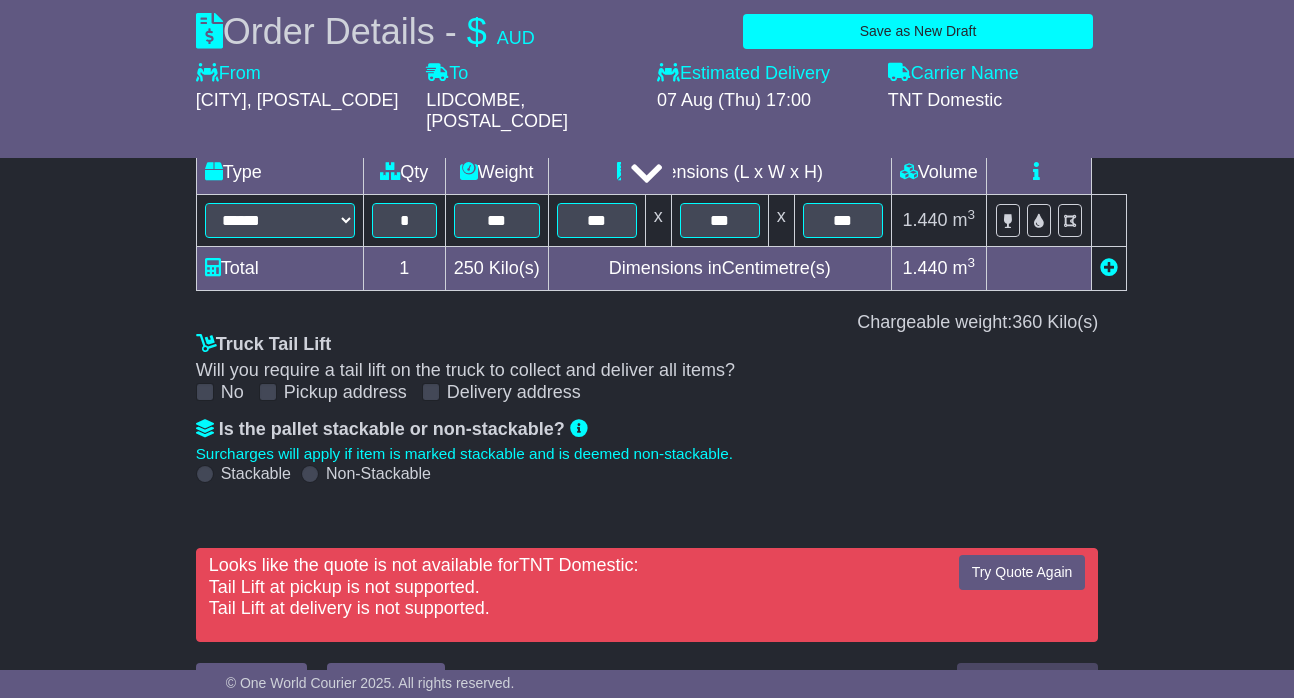 click on "Try Quote Again" at bounding box center (1022, 572) 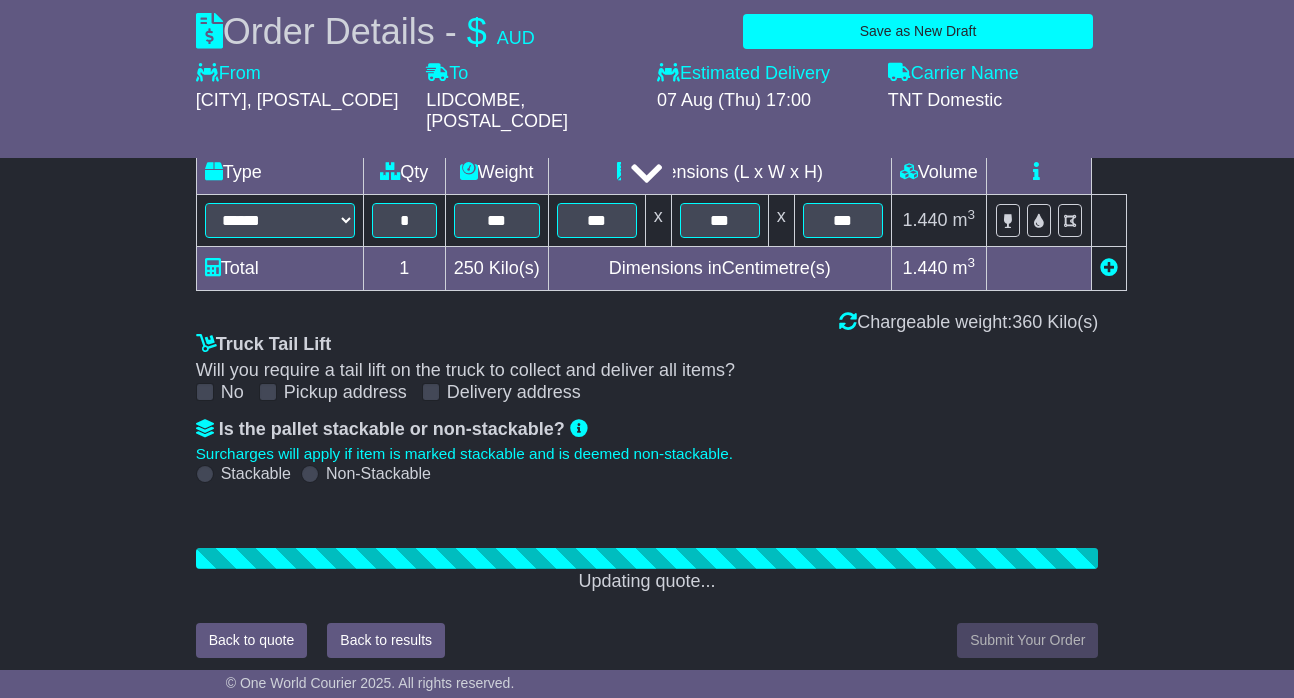 scroll, scrollTop: 2429, scrollLeft: 0, axis: vertical 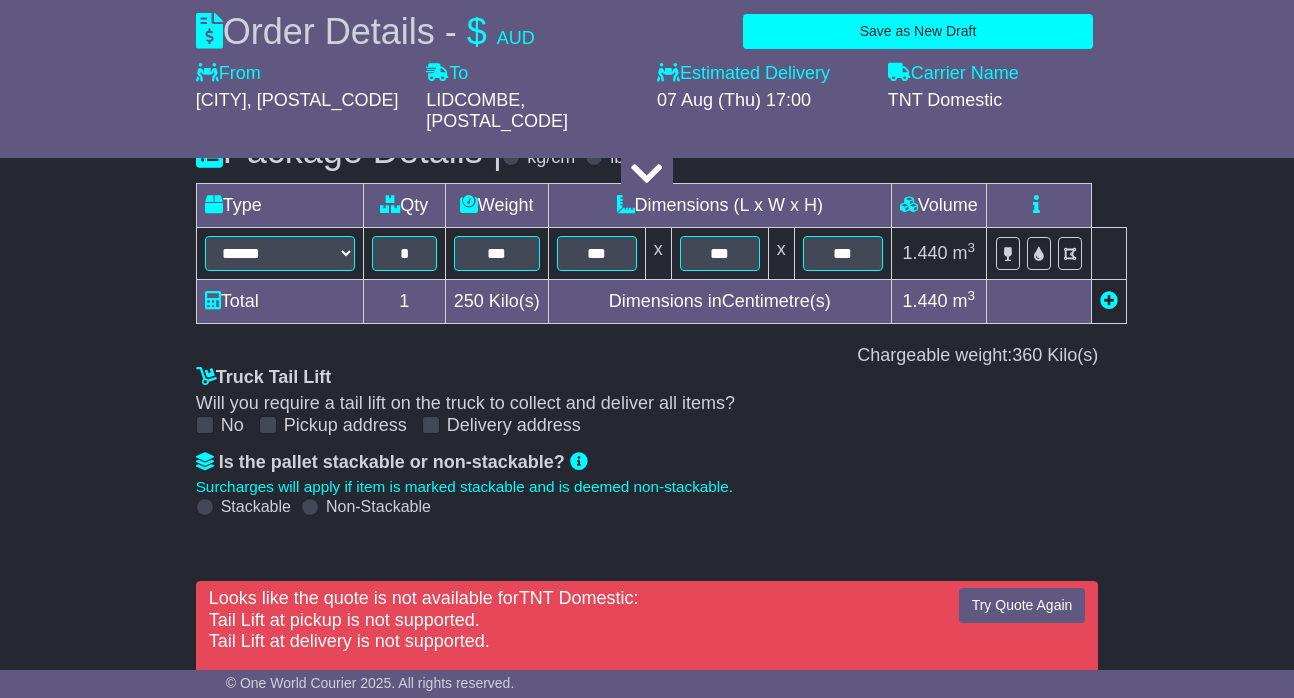 click on "Looks like the quote is not available for  TNT Domestic :
Tail Lift at pickup is not supported.
Tail Lift at delivery is not supported.
Try Quote Again
Creating booking...
Back to quote
Back to results" at bounding box center (647, 656) 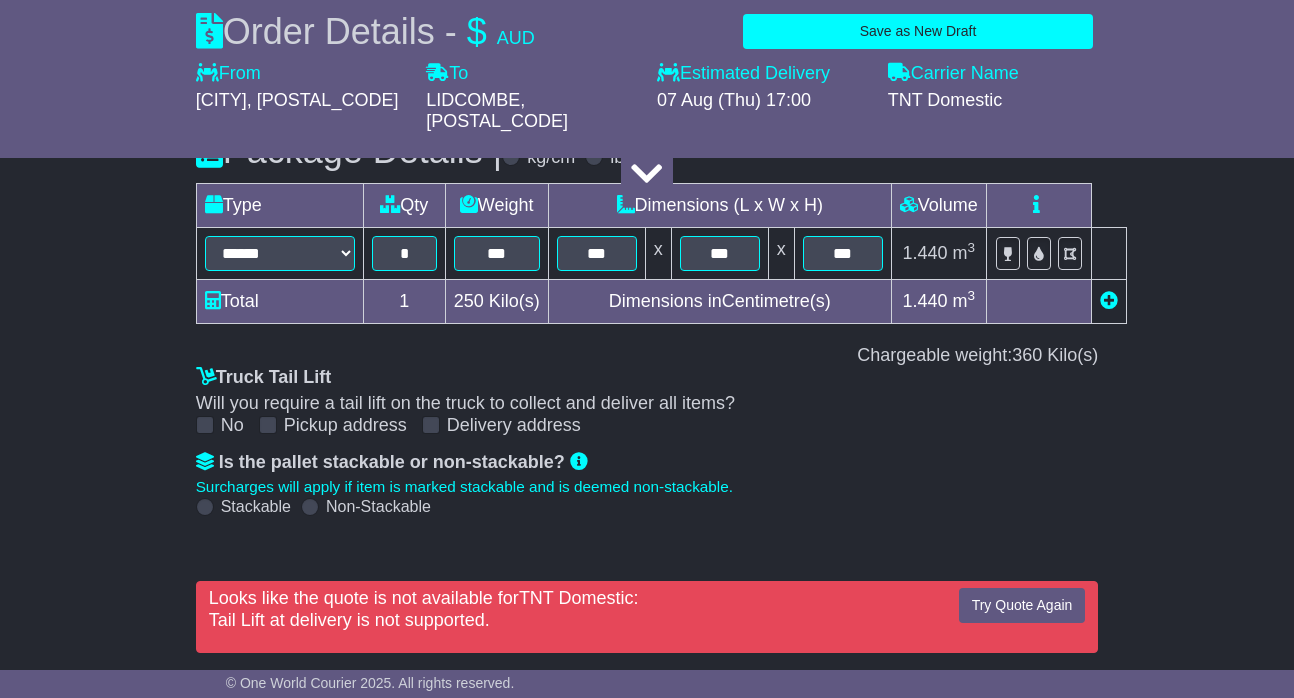 click on "Try Quote Again" at bounding box center [1022, 605] 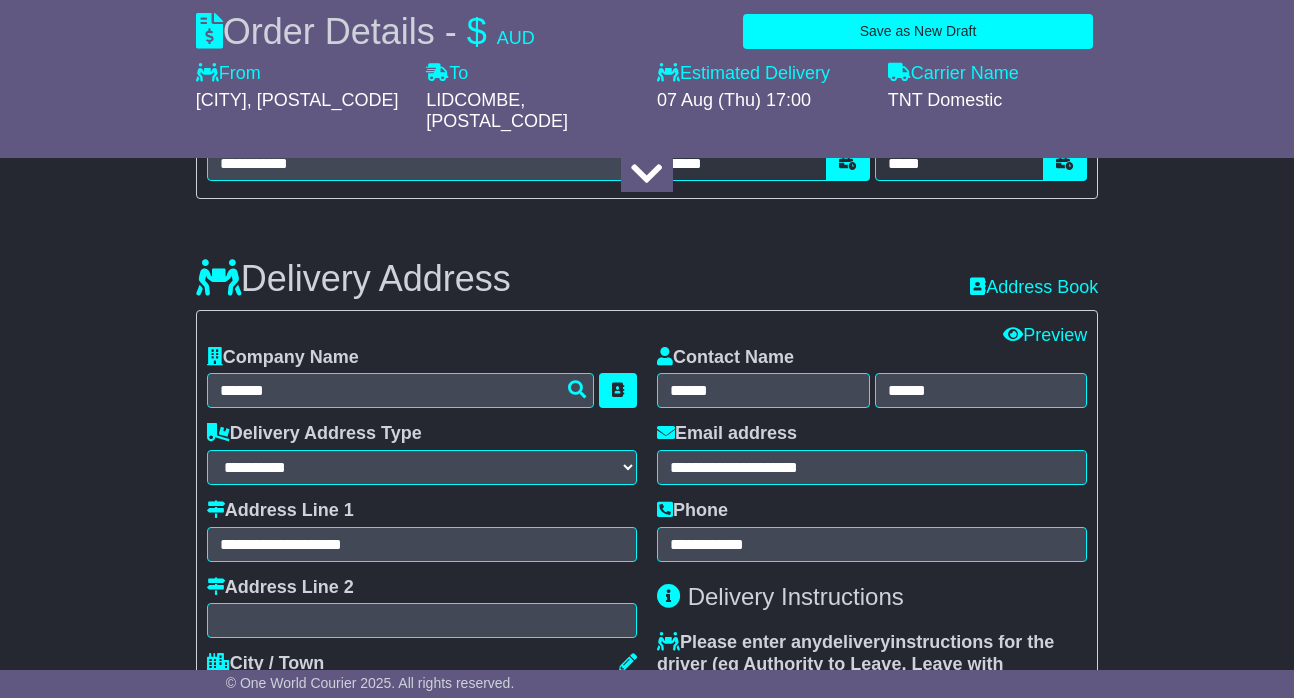 scroll, scrollTop: 1240, scrollLeft: 0, axis: vertical 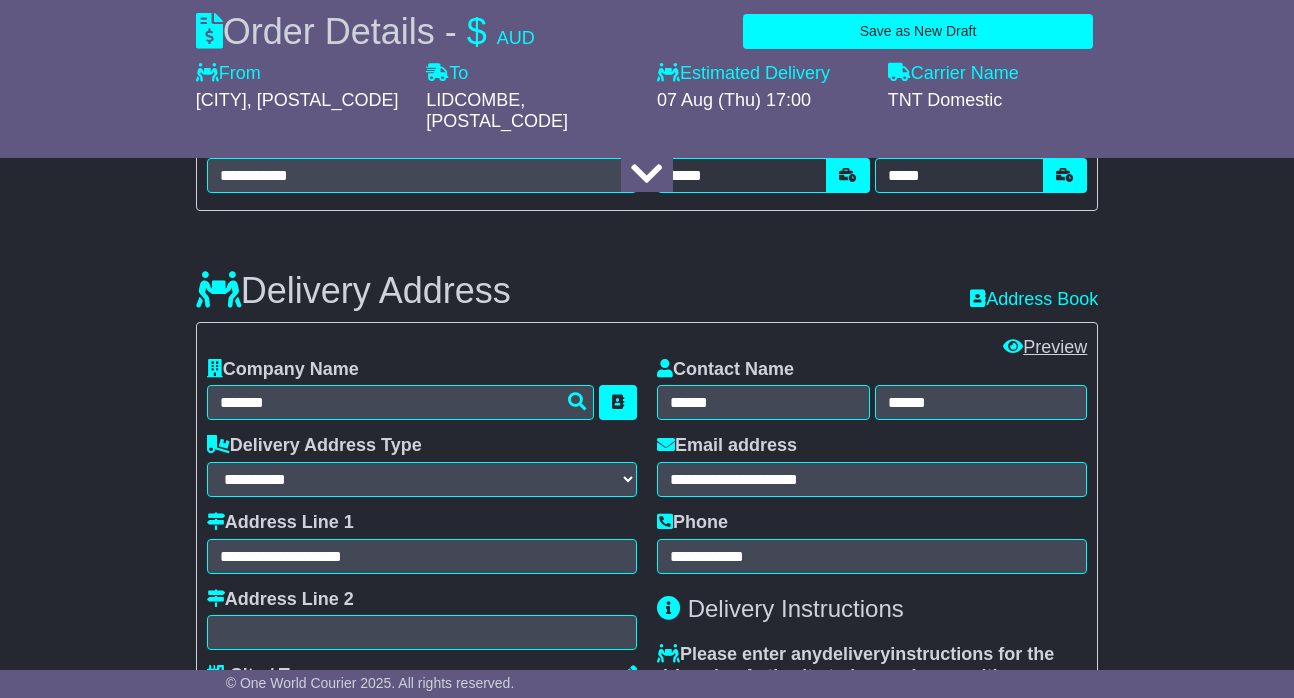 click on "Preview" at bounding box center [1045, 347] 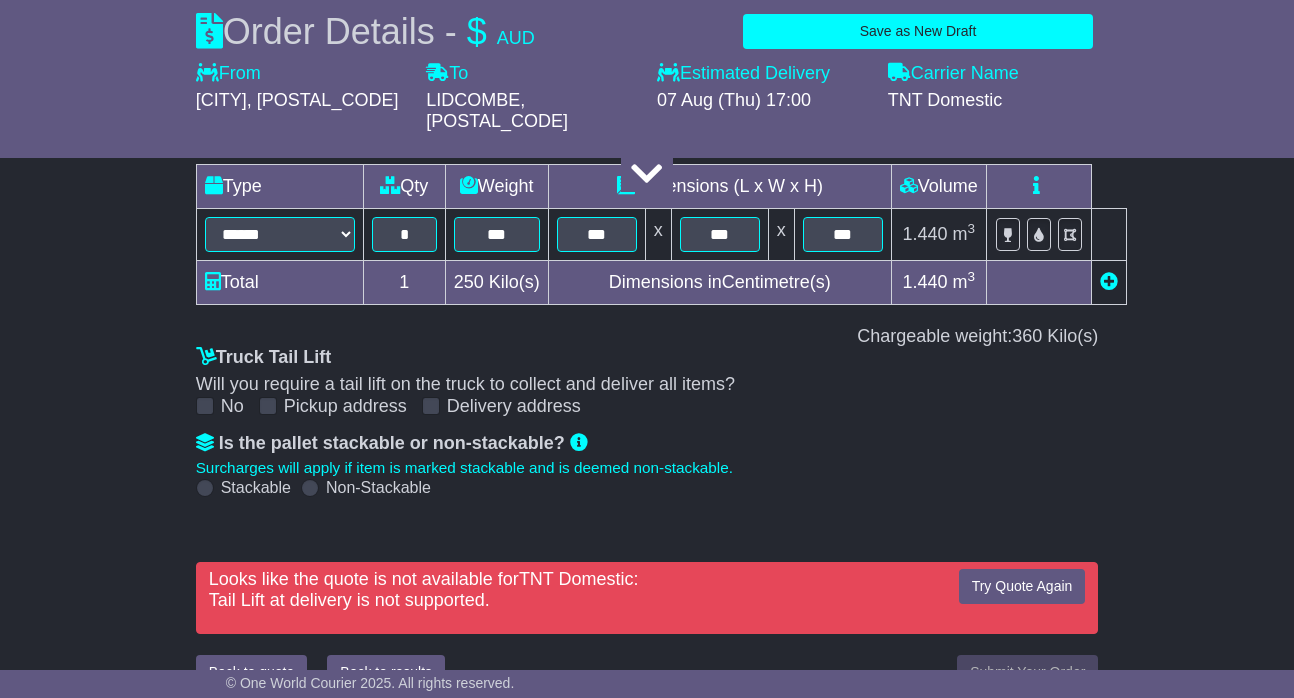 scroll, scrollTop: 2229, scrollLeft: 0, axis: vertical 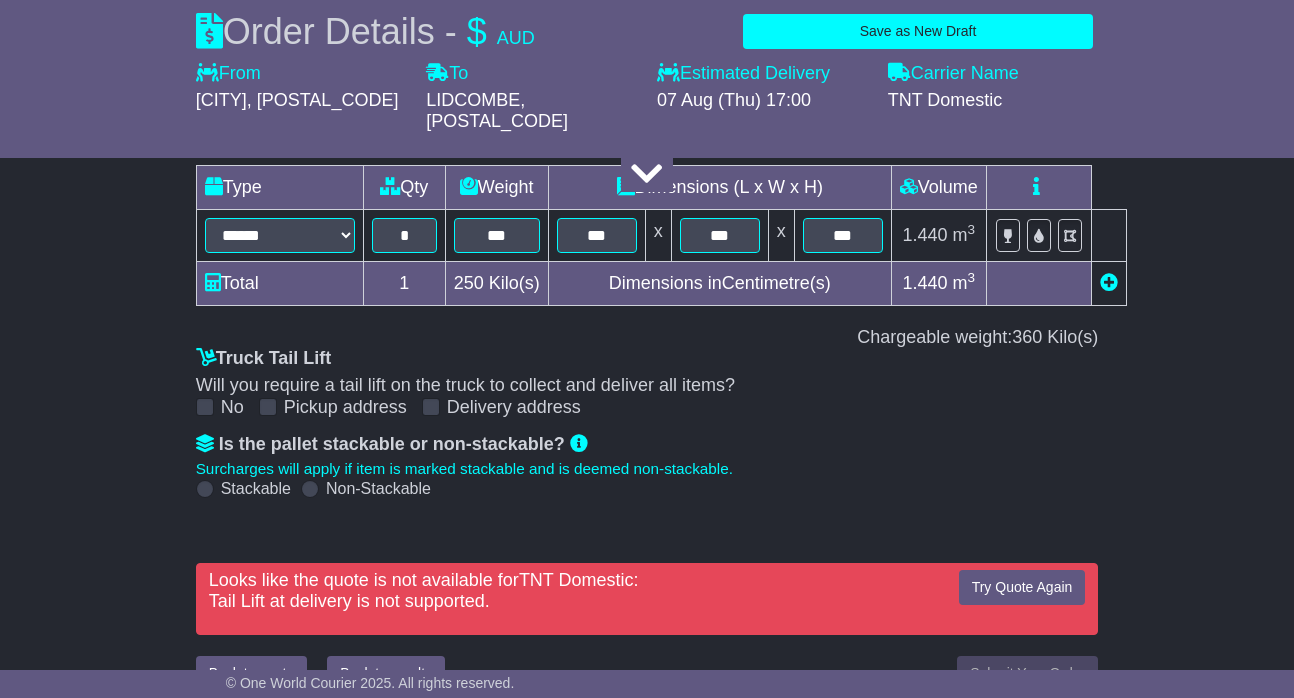 click on "Back to results" at bounding box center [386, 673] 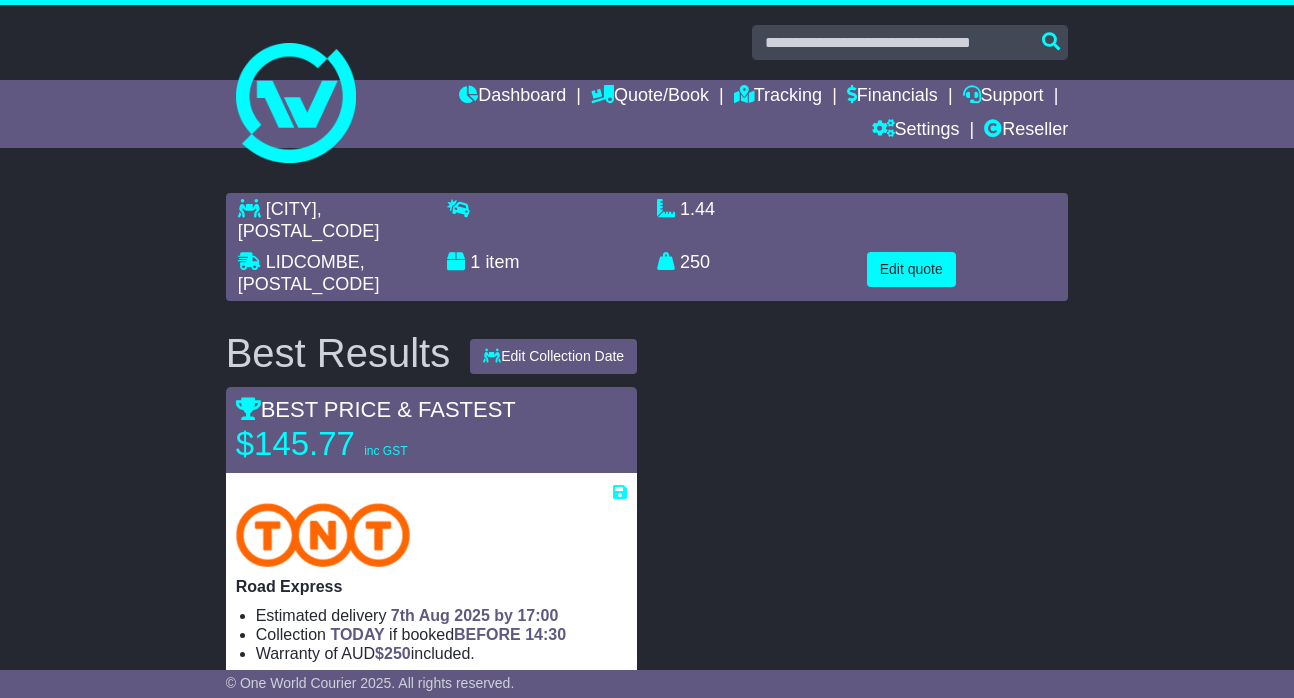 scroll, scrollTop: 0, scrollLeft: 0, axis: both 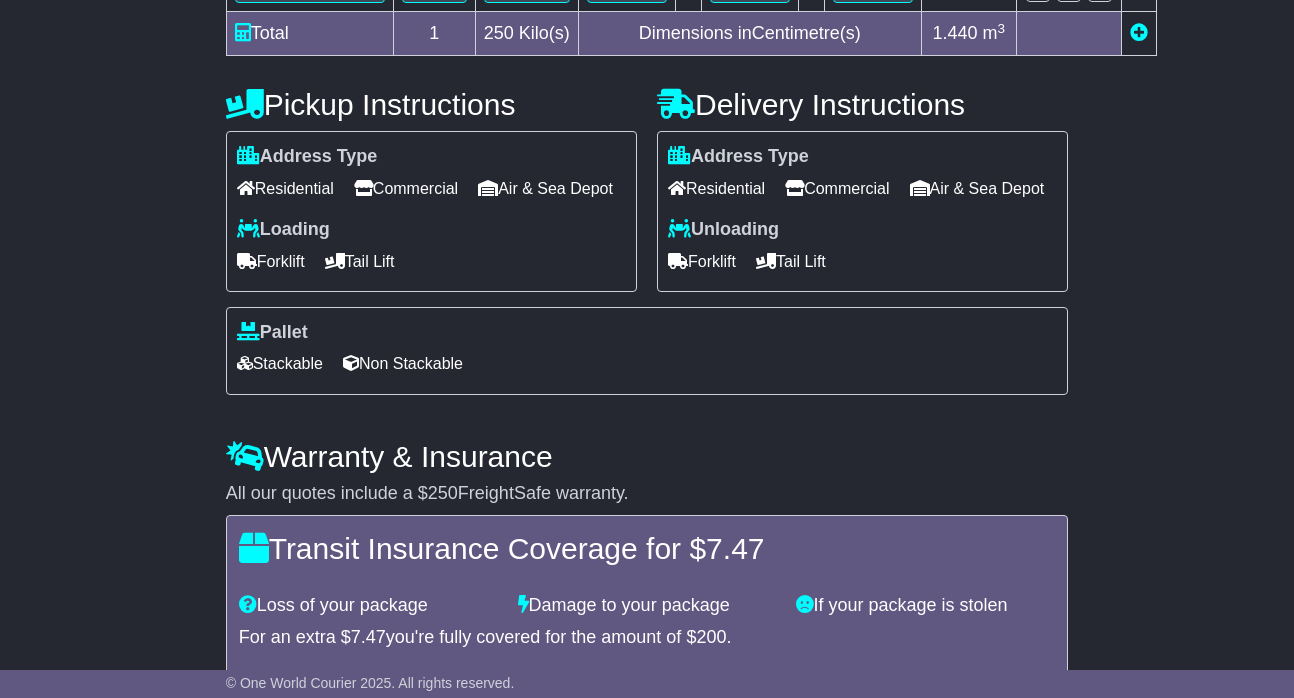 click on "Tail Lift" at bounding box center [360, 261] 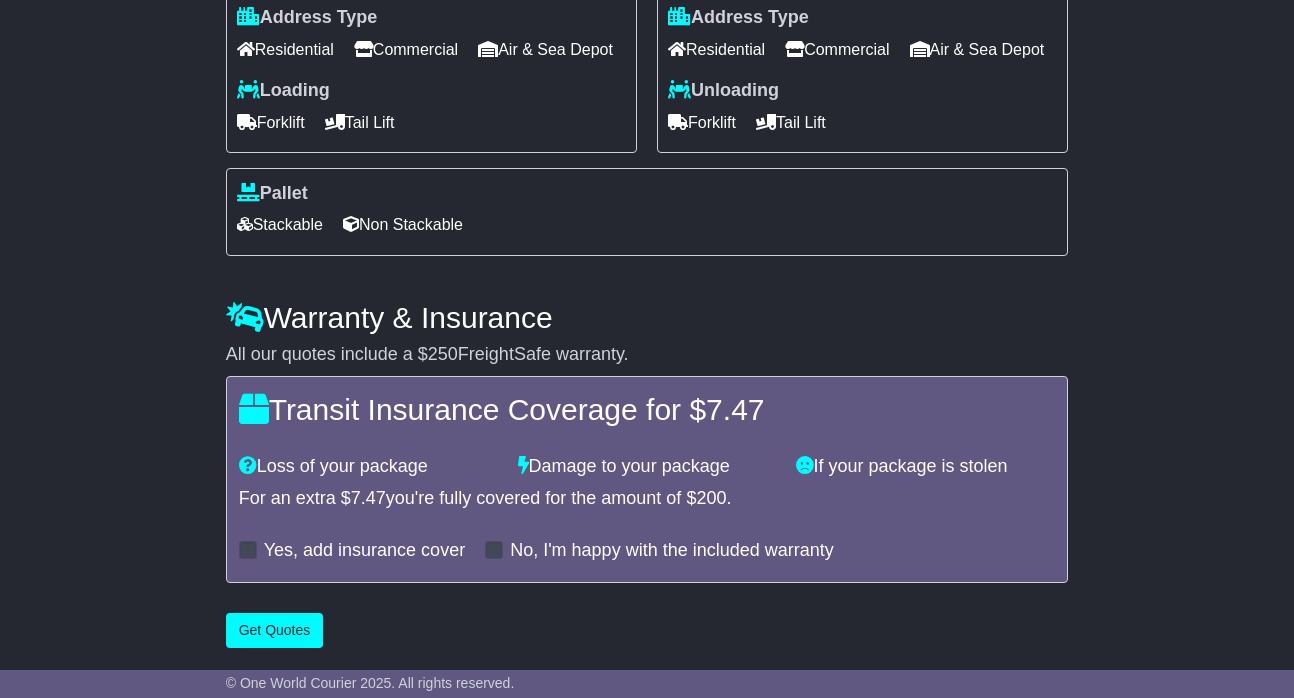 scroll, scrollTop: 859, scrollLeft: 0, axis: vertical 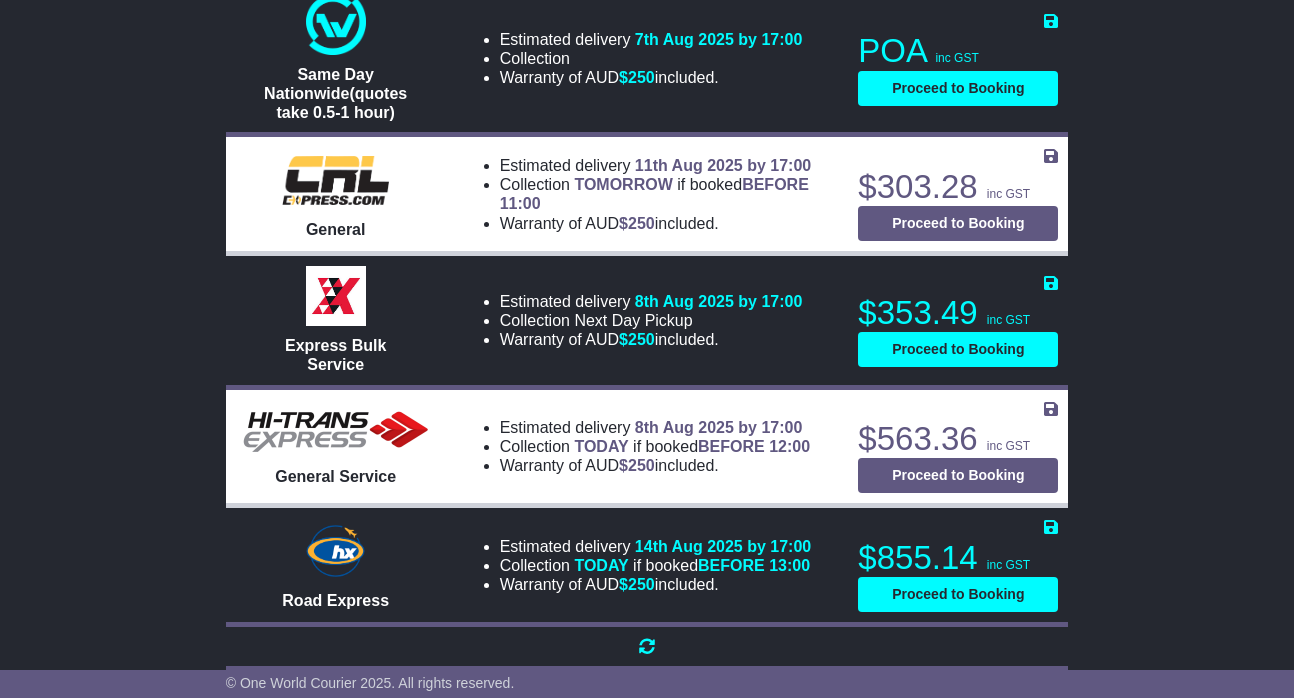 click at bounding box center (647, 647) 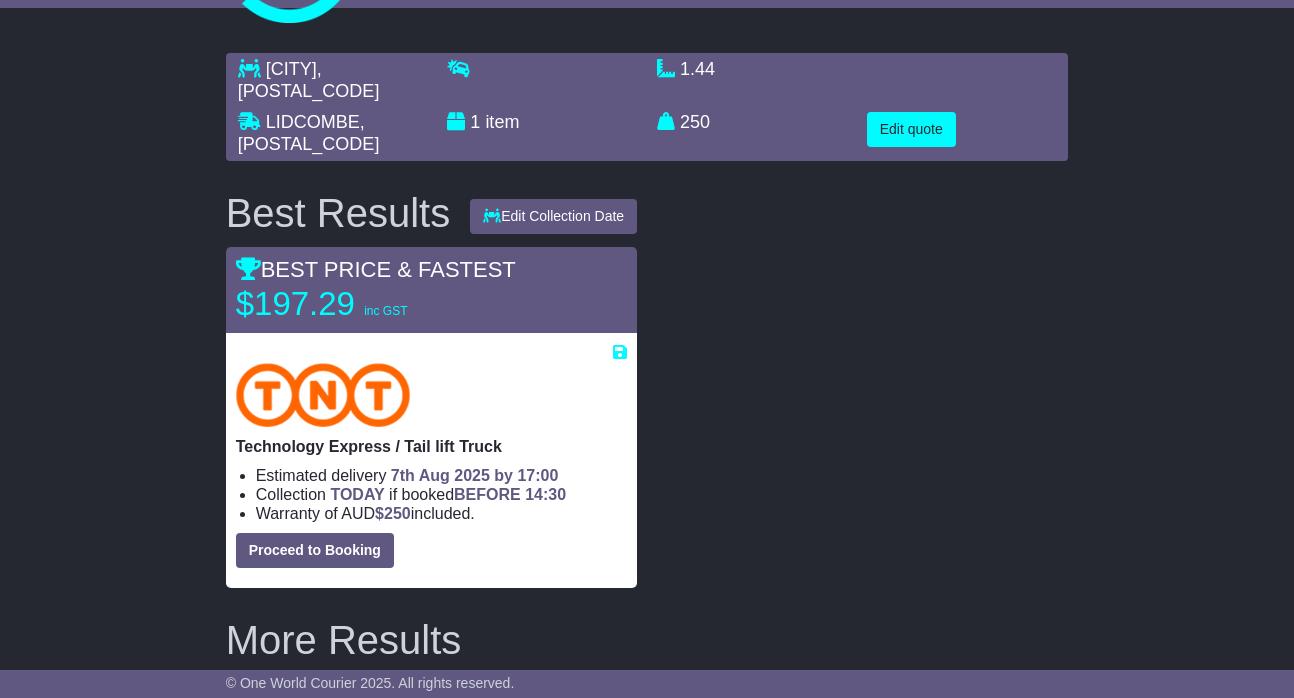 scroll, scrollTop: 144, scrollLeft: 0, axis: vertical 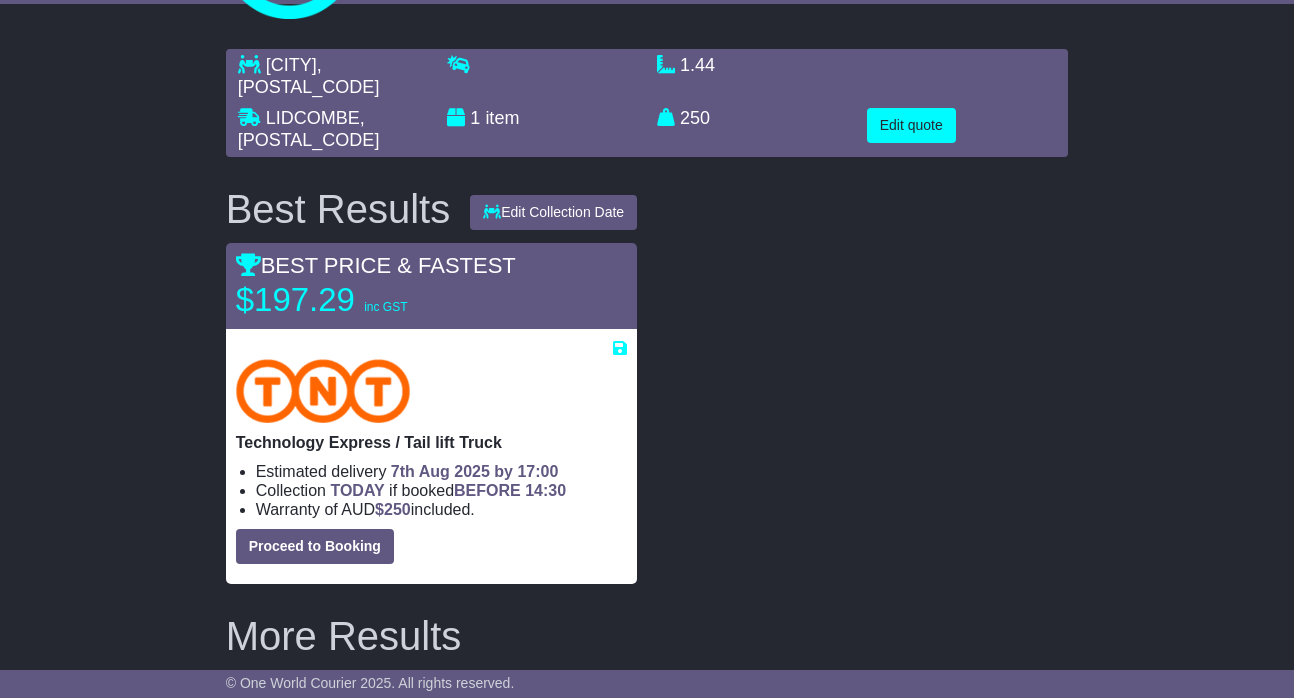 click on "Proceed to Booking" at bounding box center [315, 546] 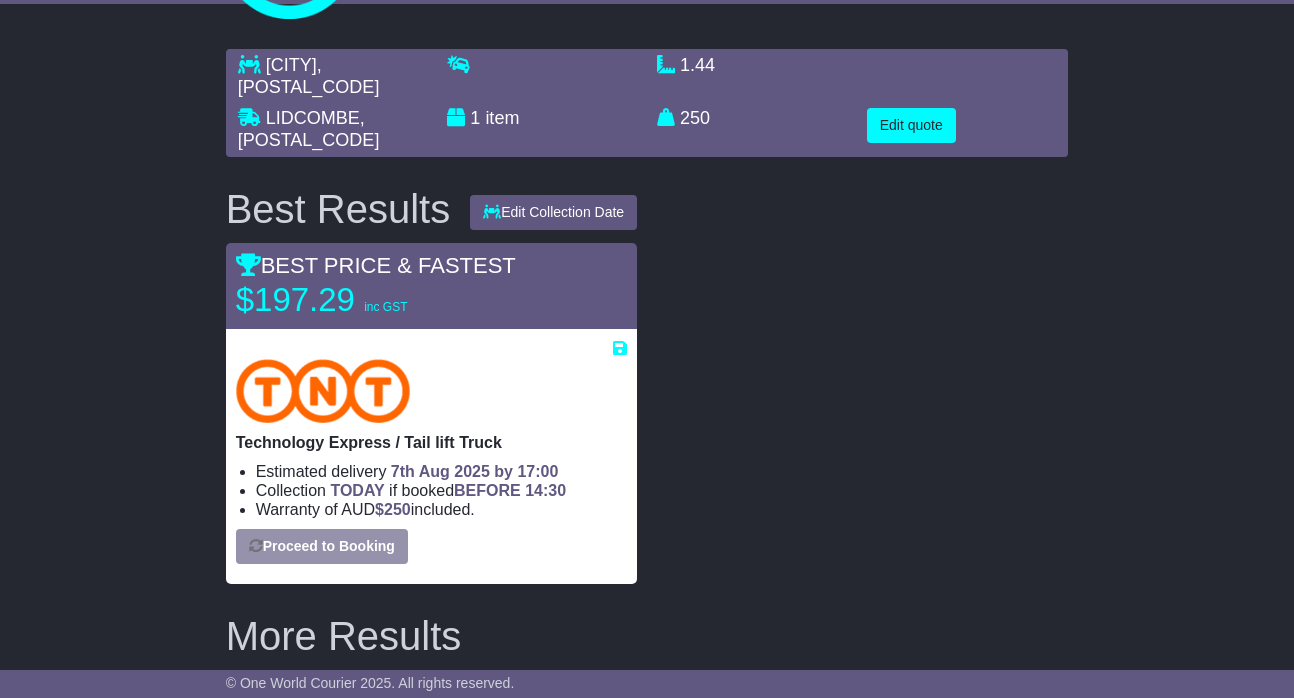 select on "****" 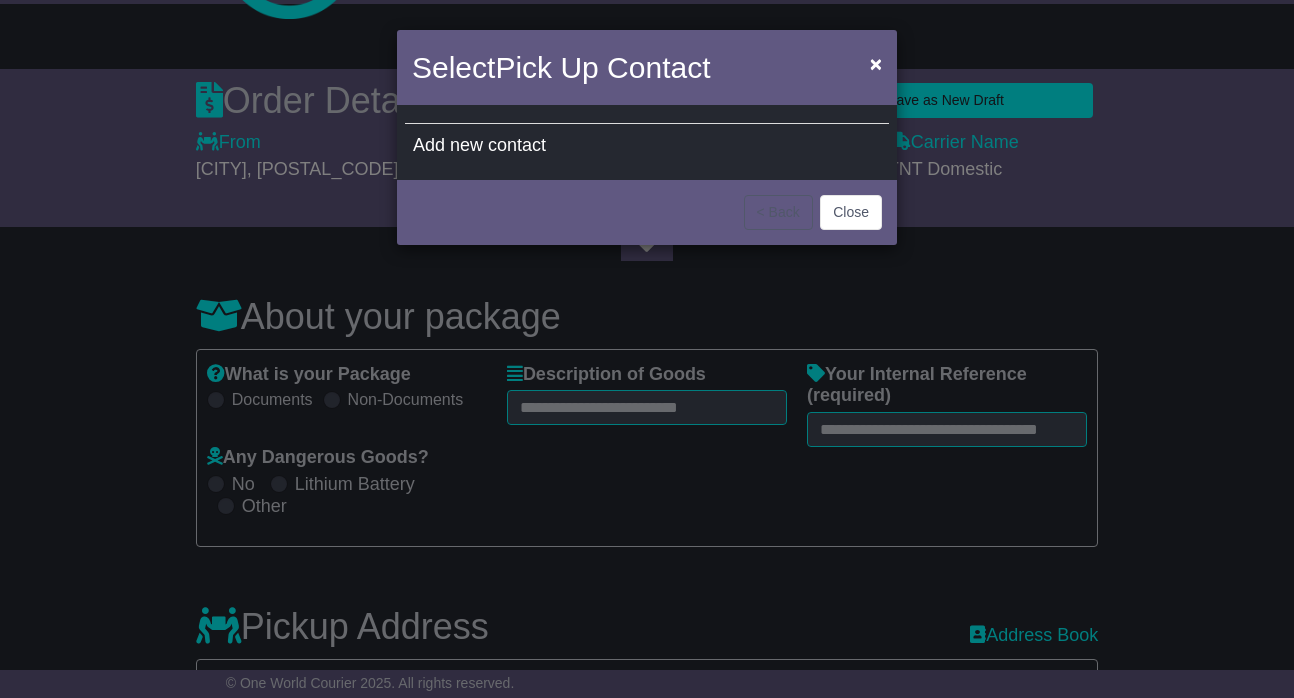 select 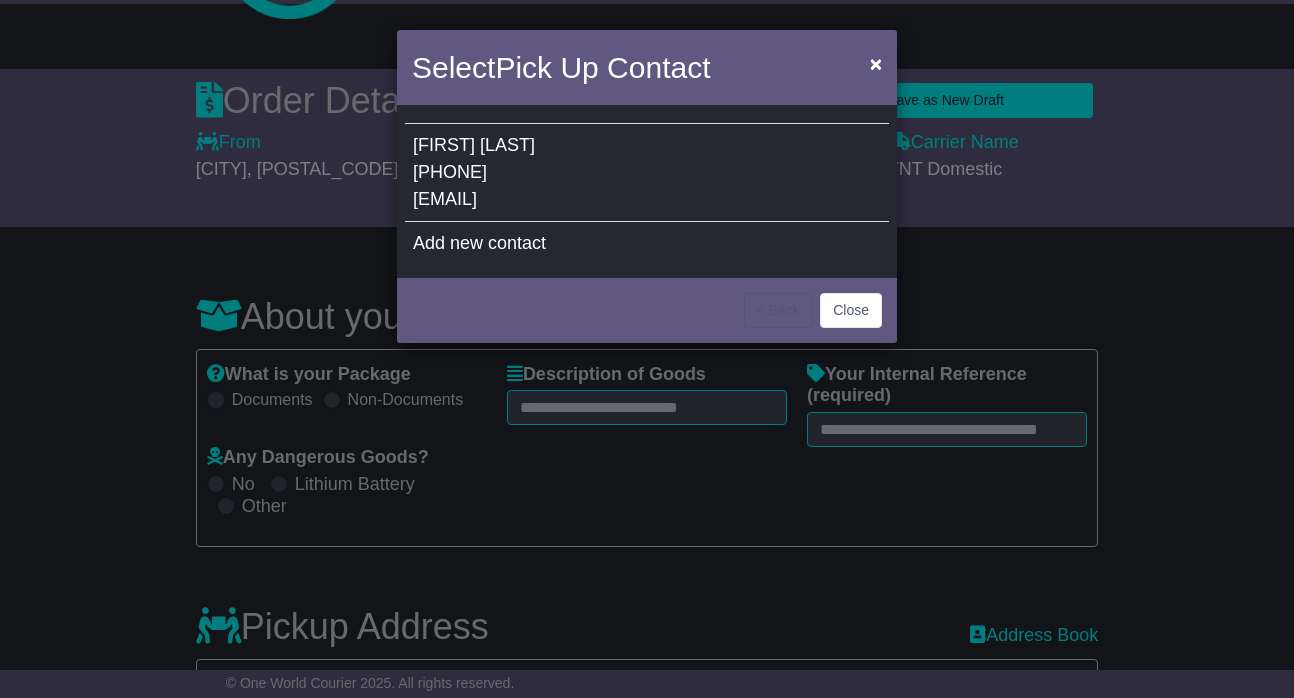 click on "[EMAIL]" at bounding box center (445, 199) 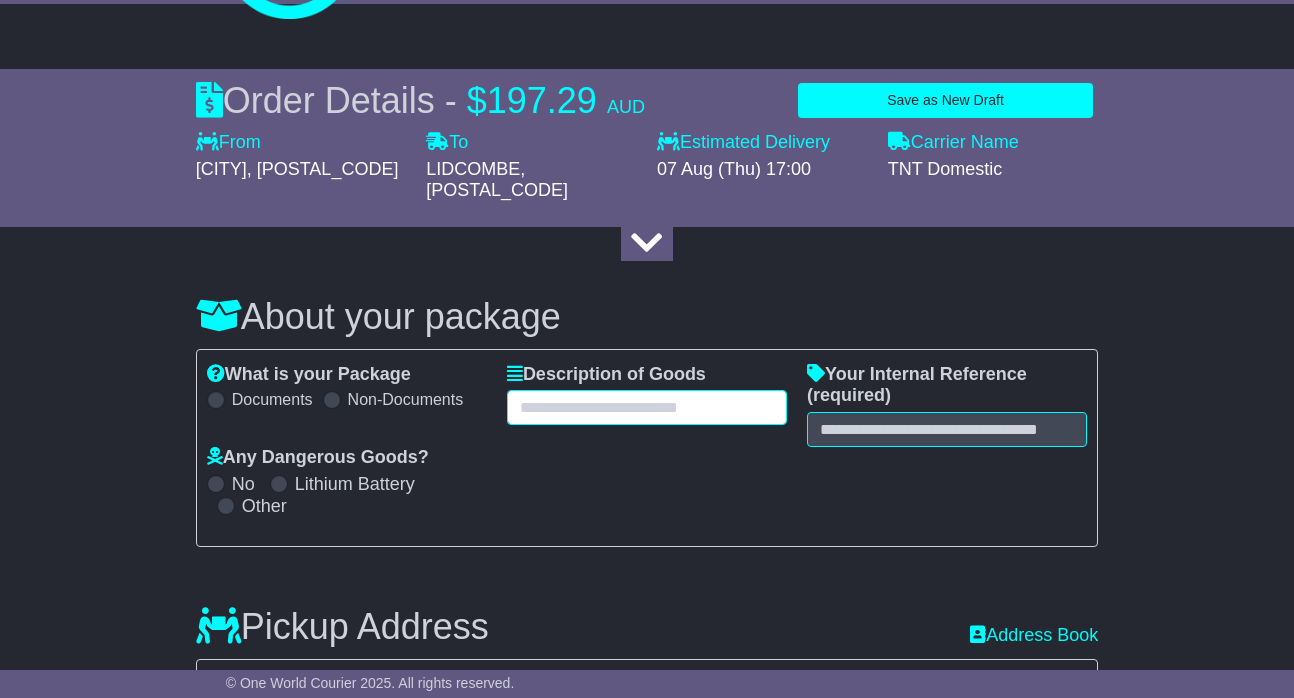 click at bounding box center (647, 407) 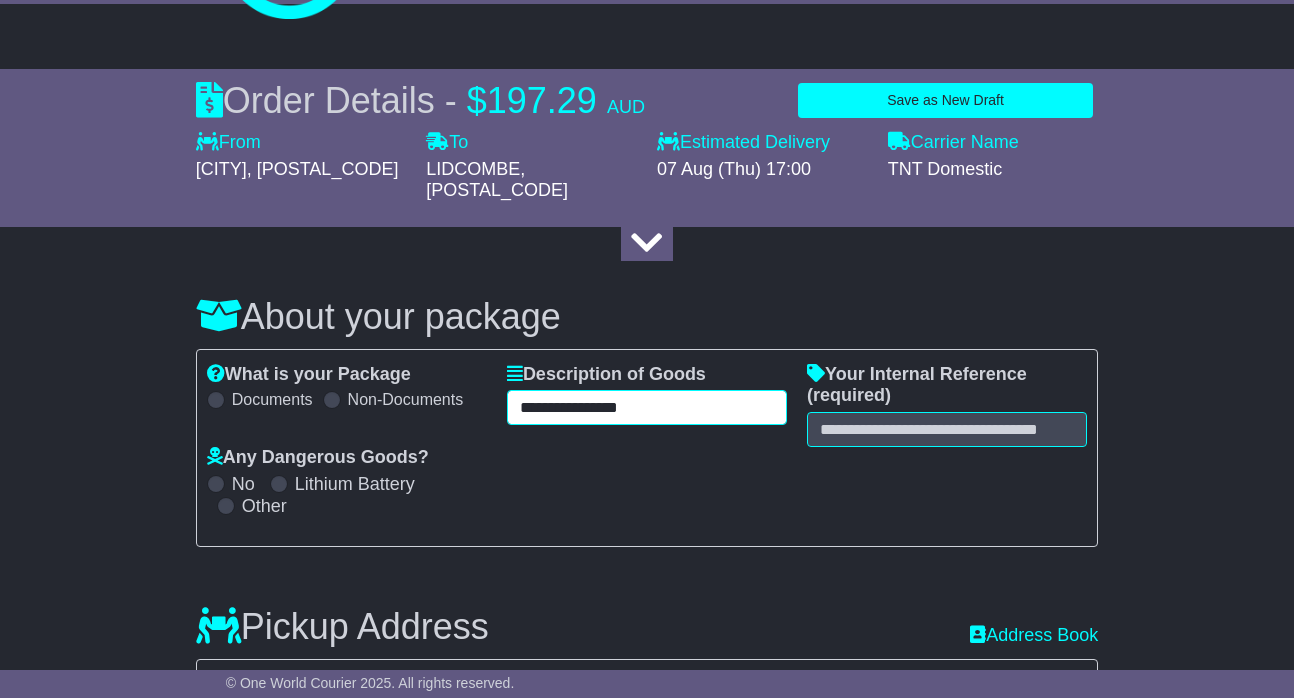type on "**********" 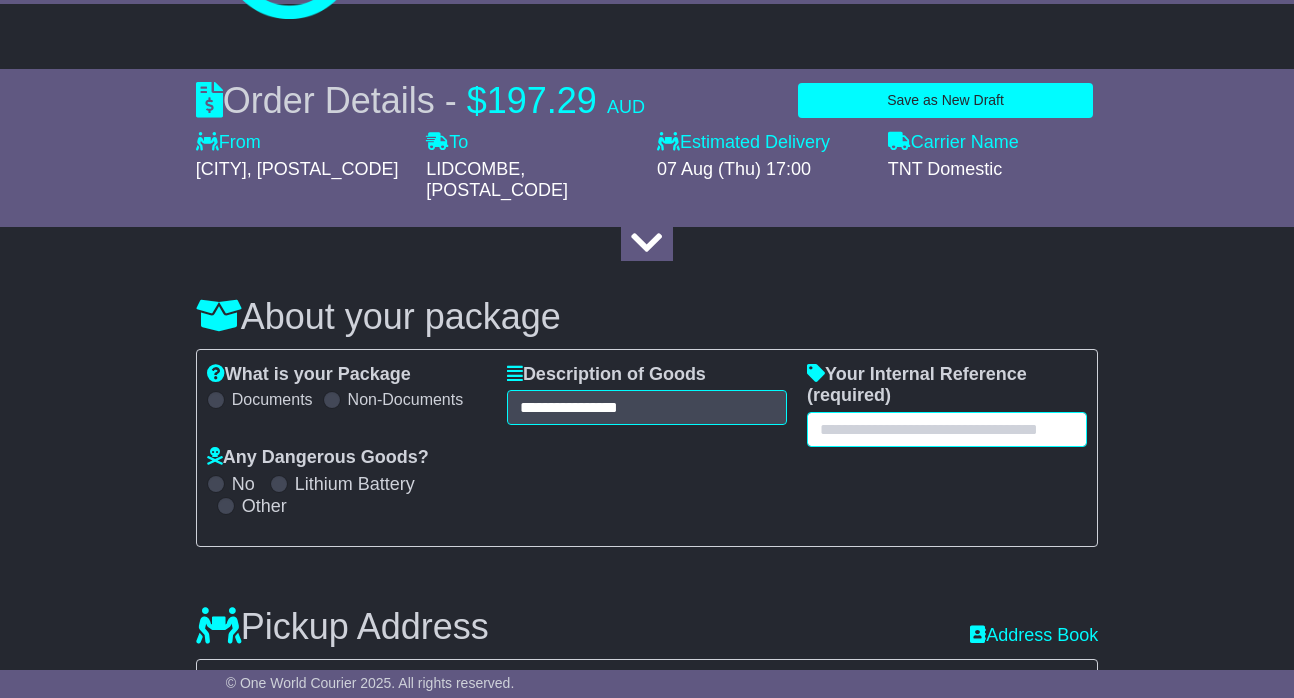 click at bounding box center [947, 429] 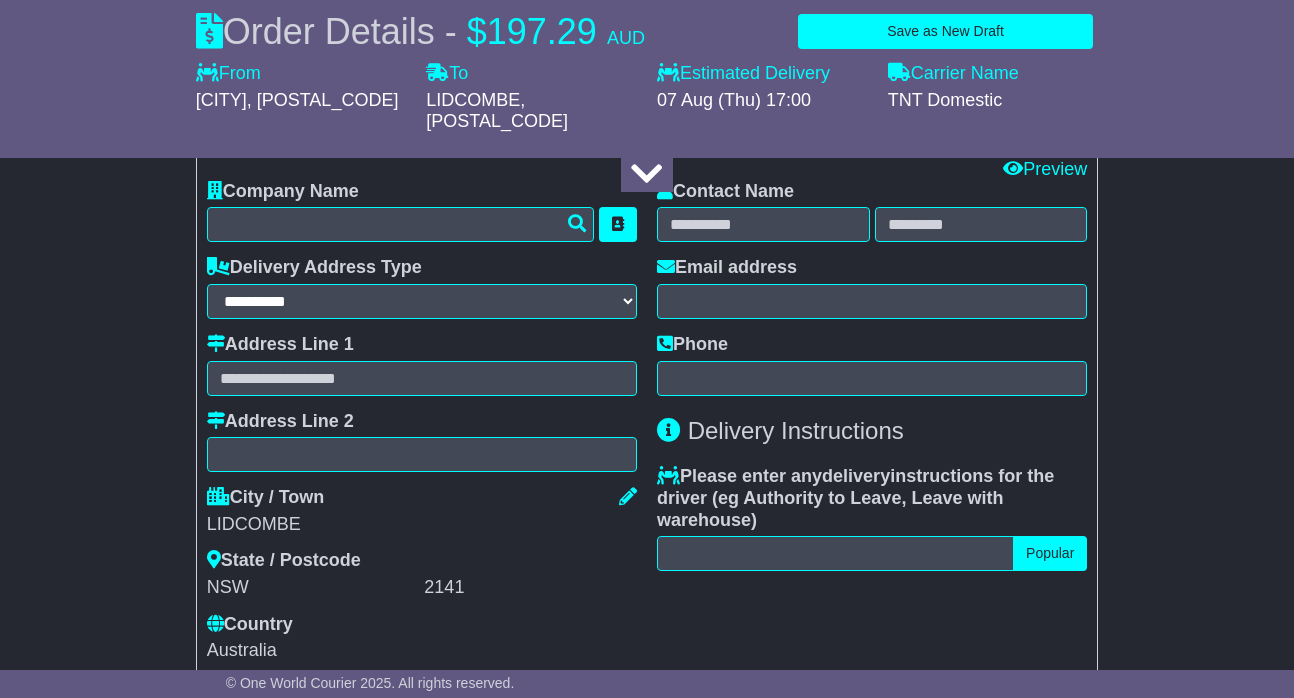 scroll, scrollTop: 1427, scrollLeft: 0, axis: vertical 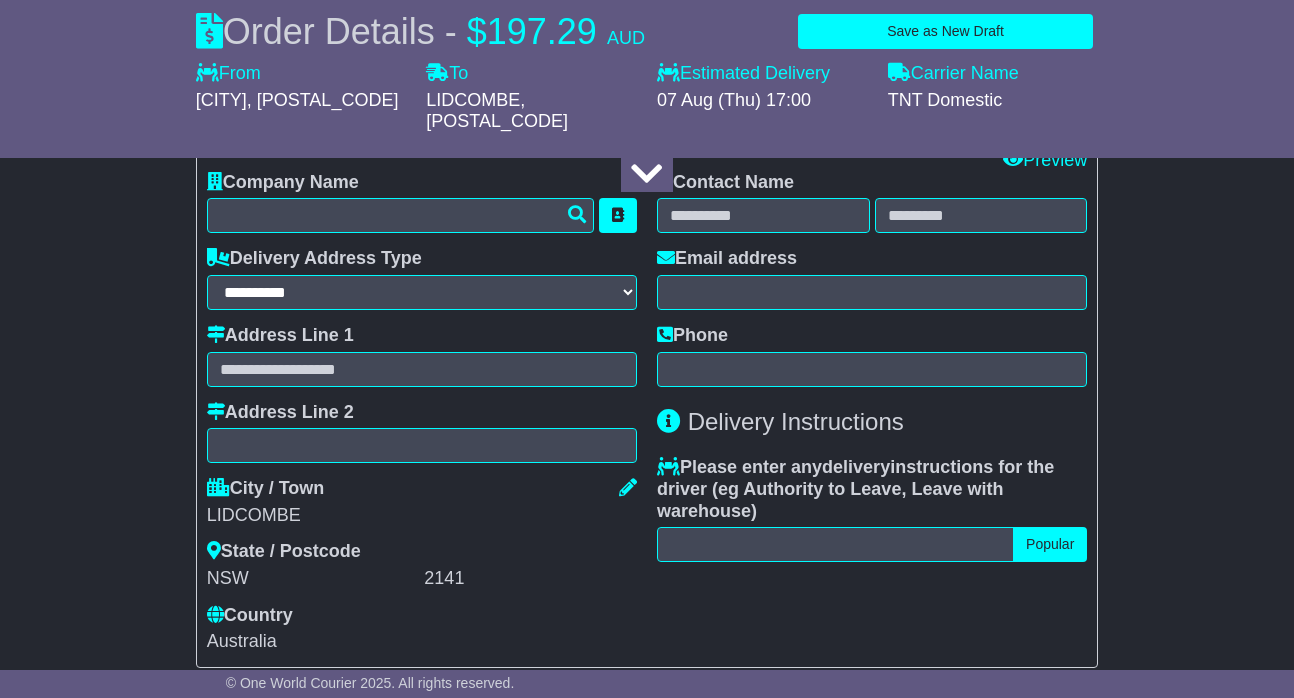 type on "*******" 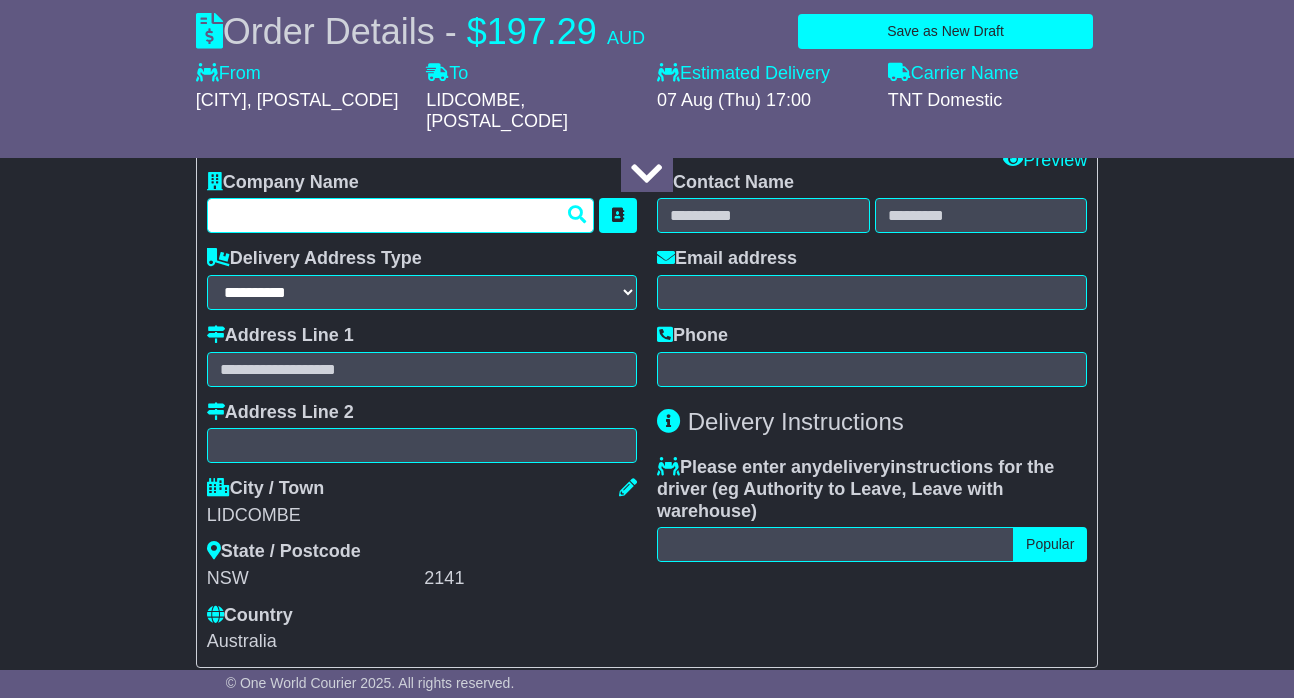 click at bounding box center [400, 215] 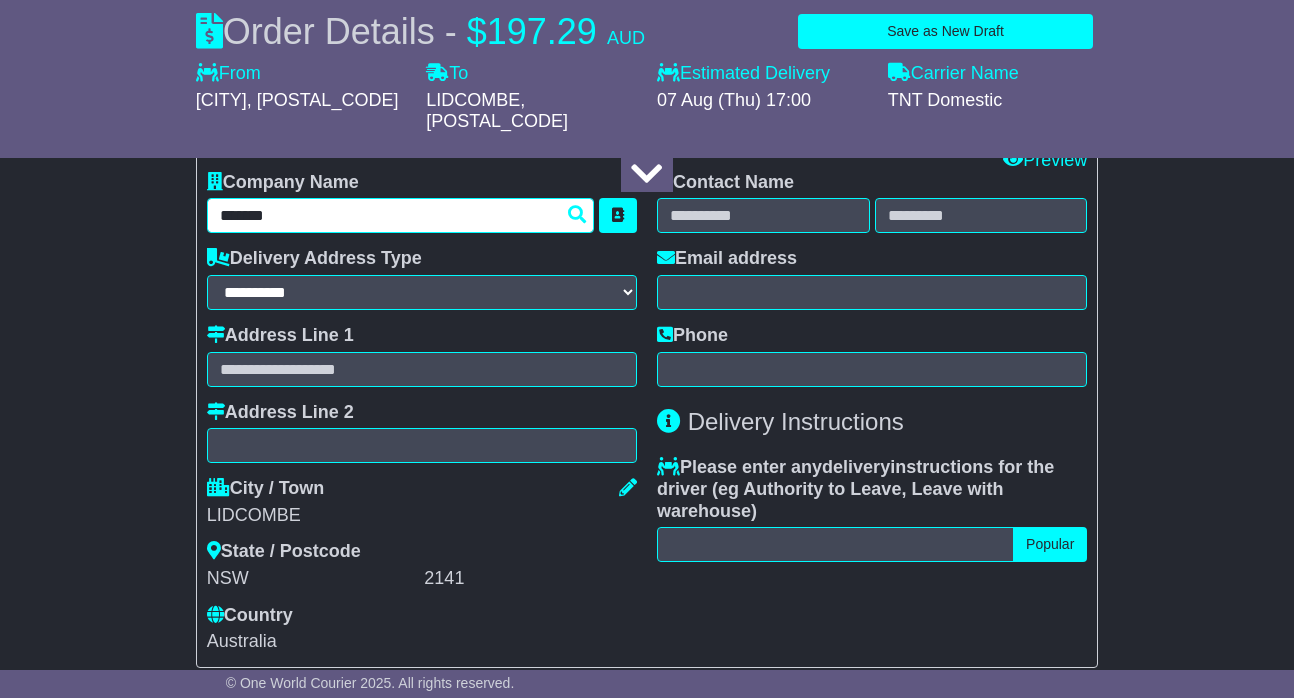 type on "*******" 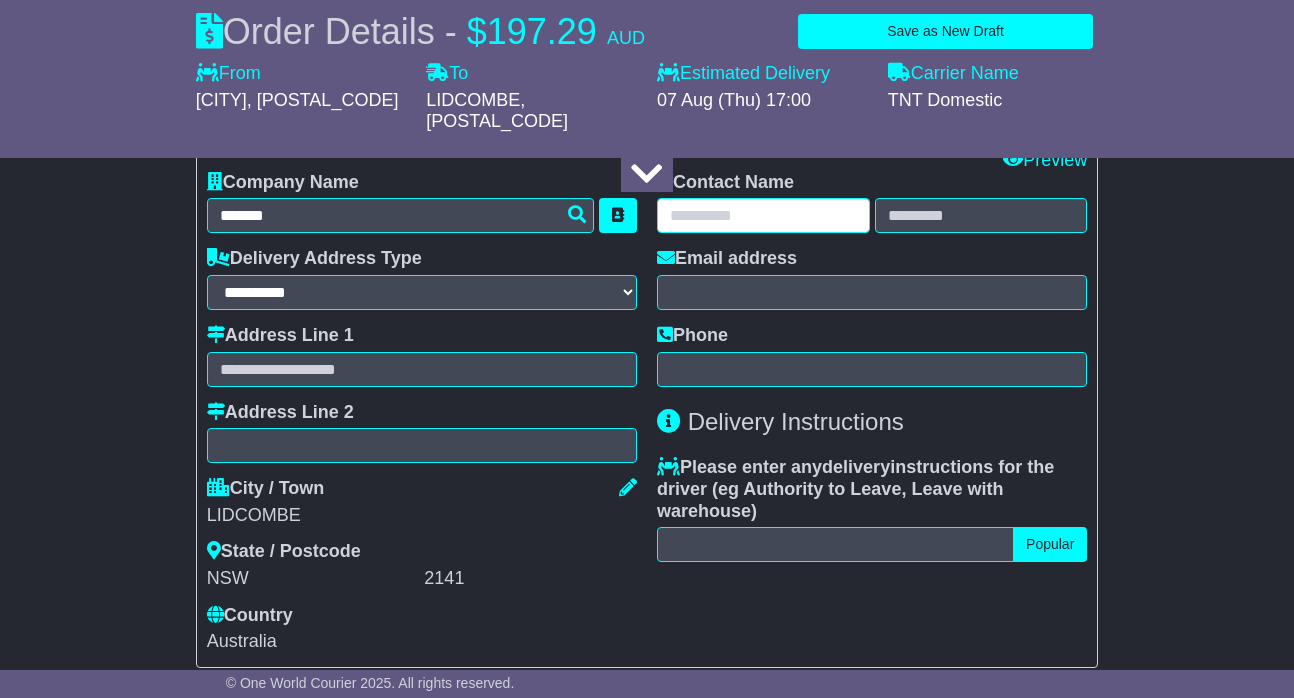 paste on "**********" 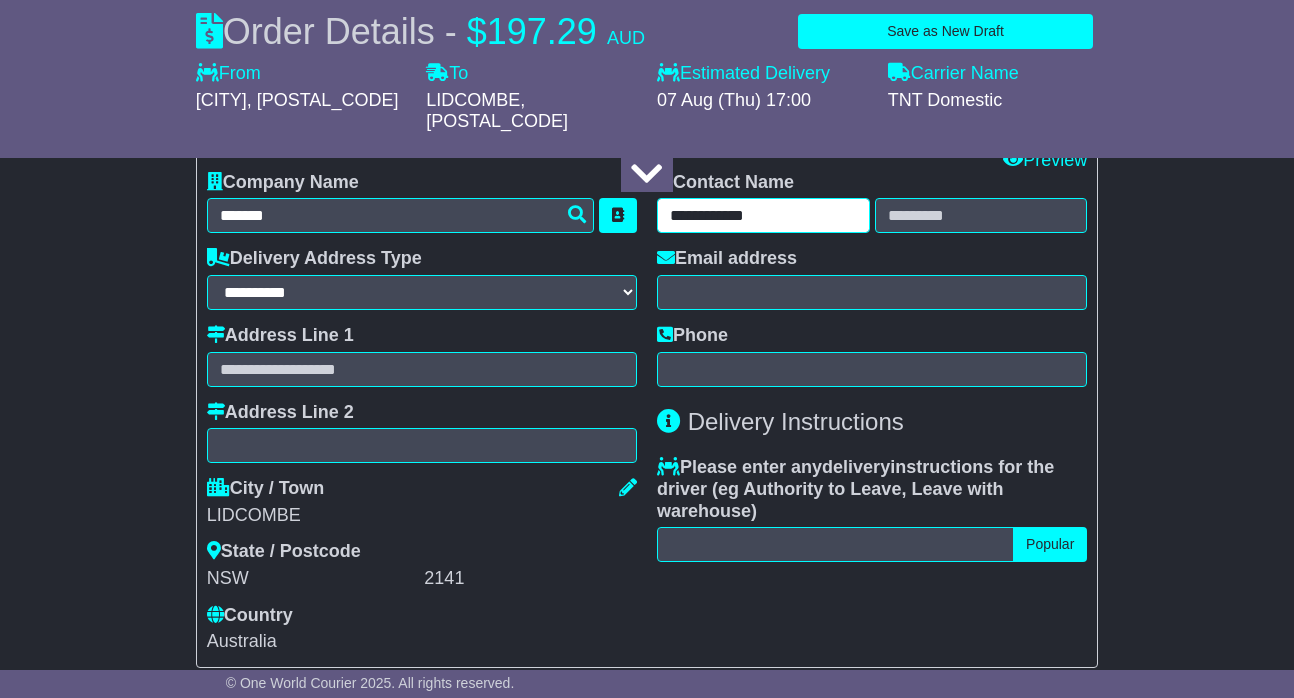 type 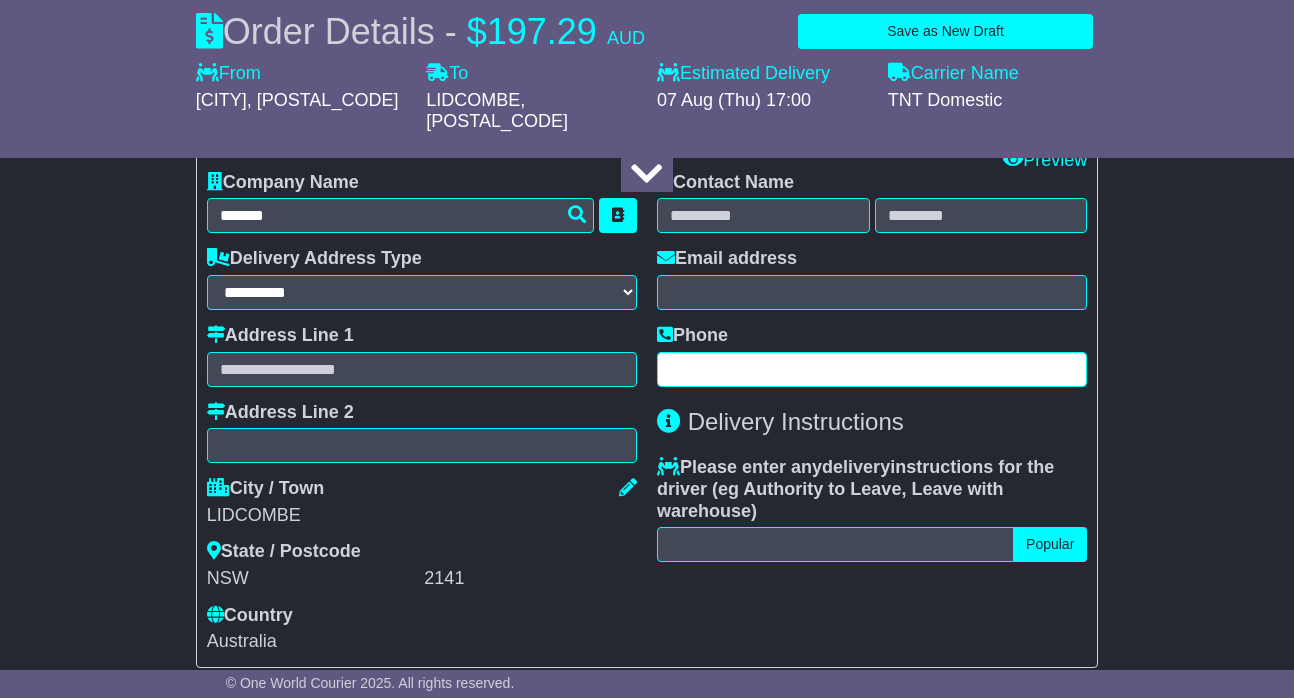 paste on "**********" 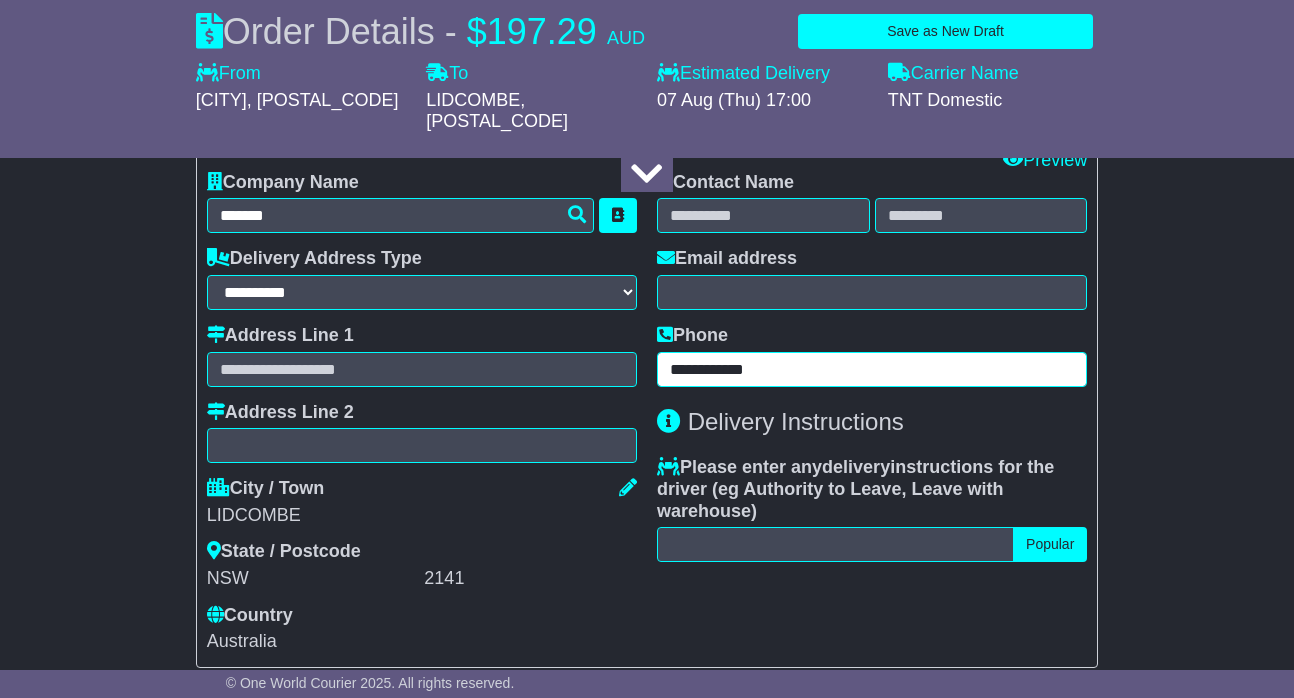 type on "**********" 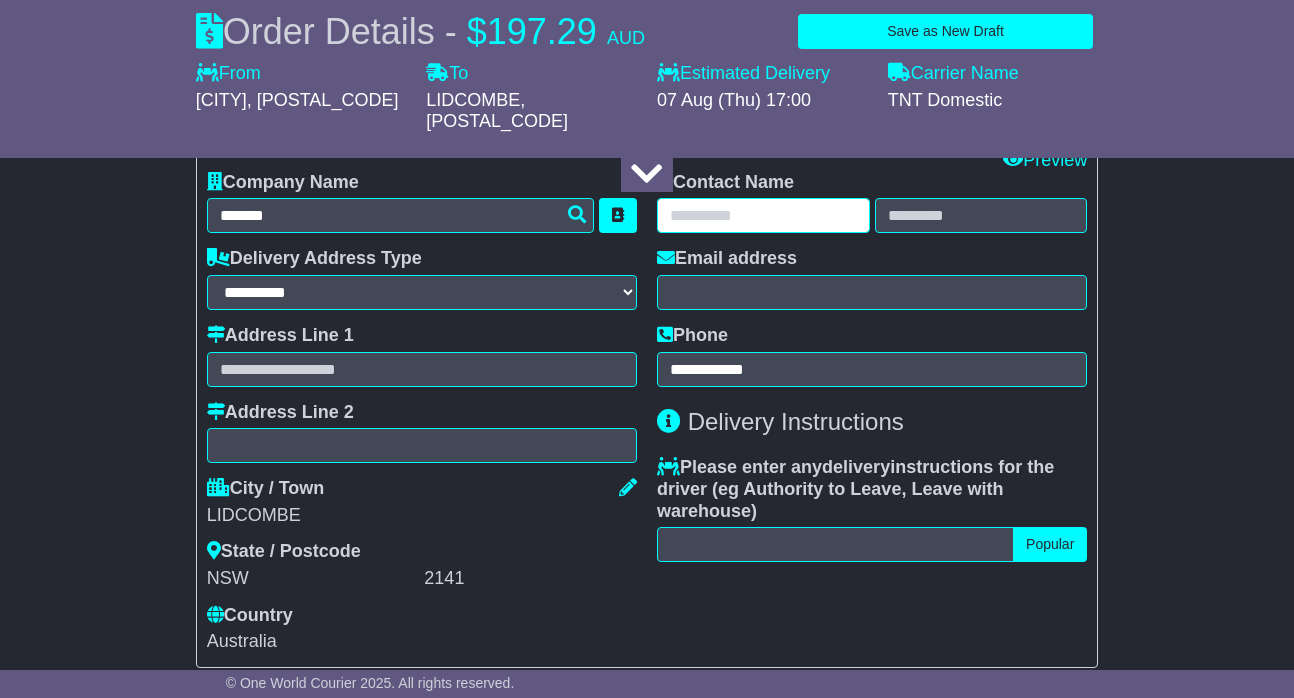 click at bounding box center [763, 215] 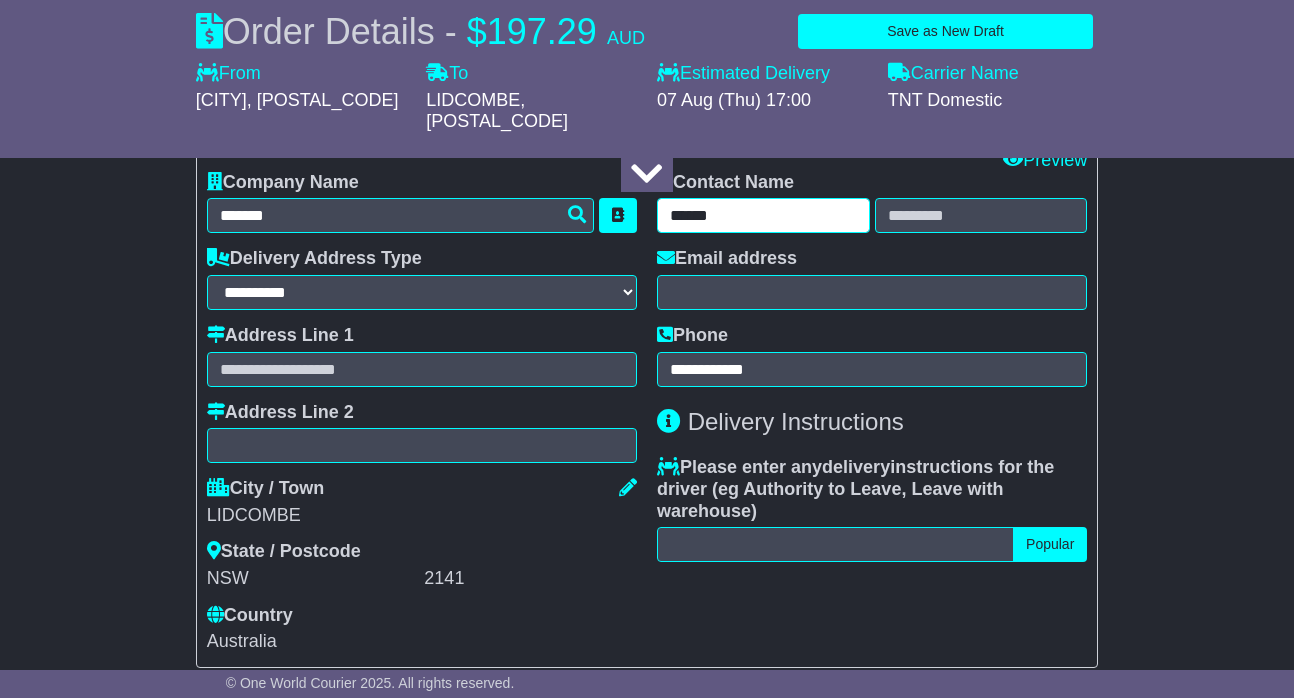 type on "******" 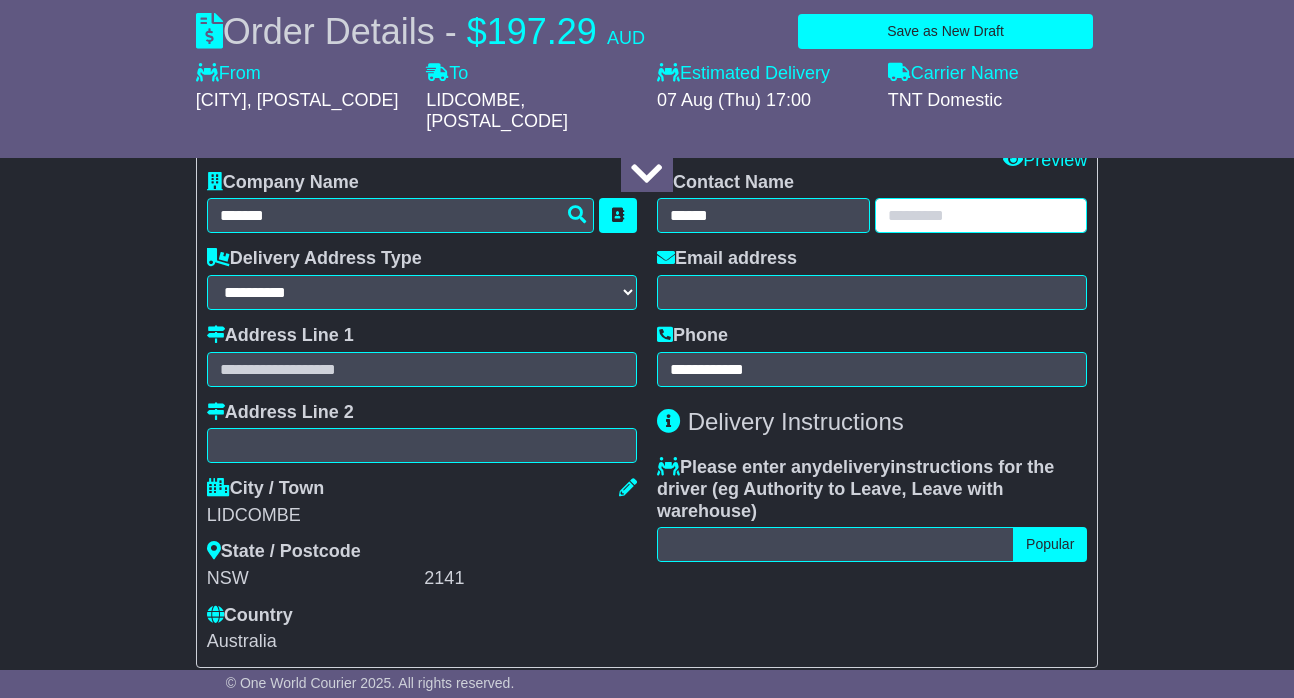 paste on "******" 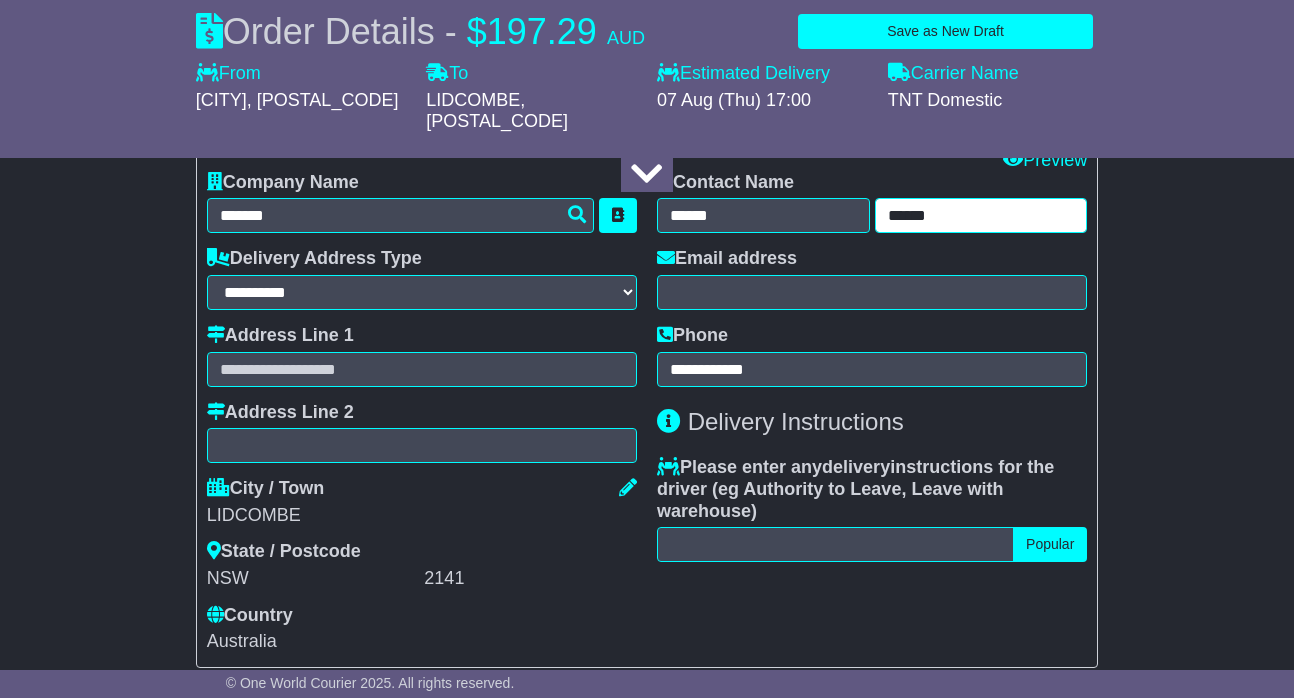 type on "******" 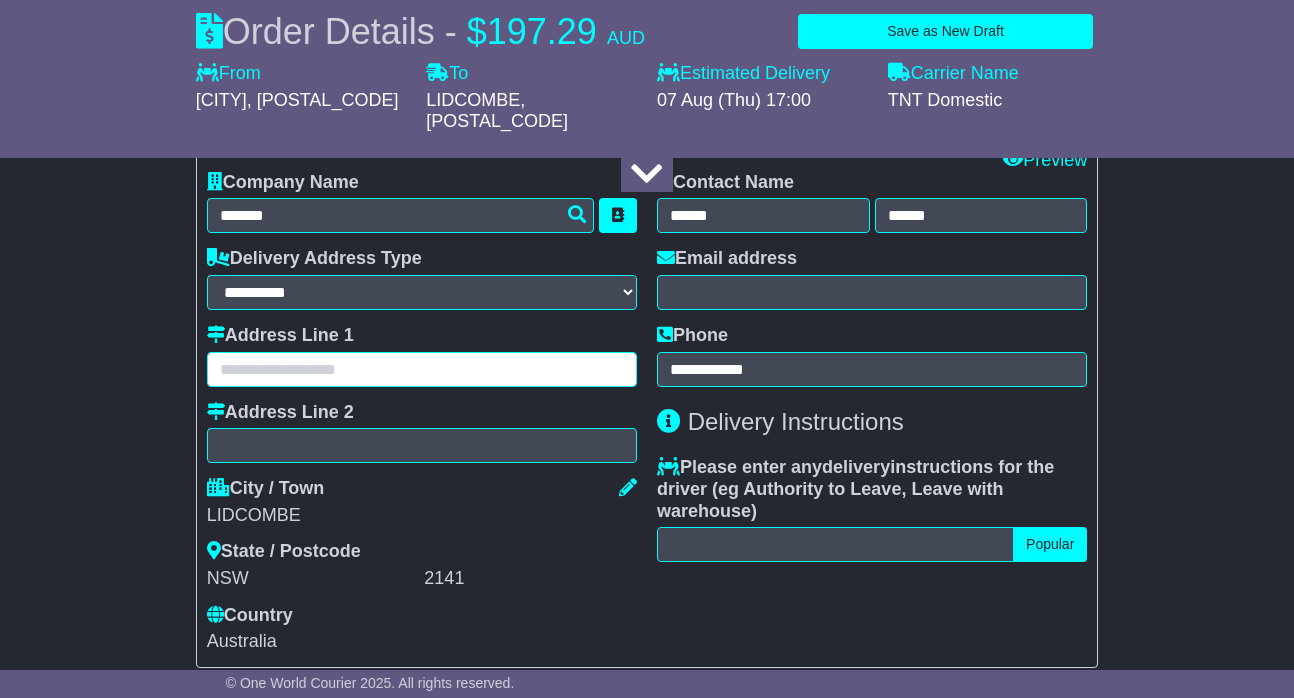 click at bounding box center [422, 369] 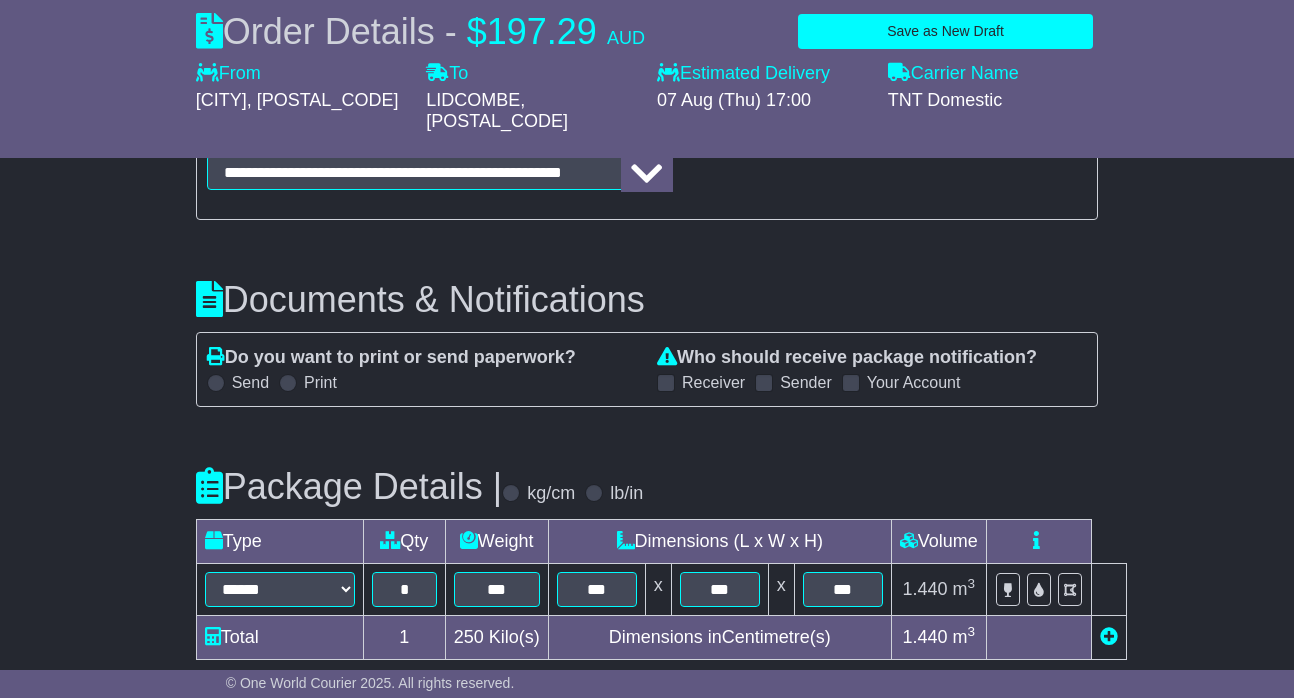 scroll, scrollTop: 2094, scrollLeft: 0, axis: vertical 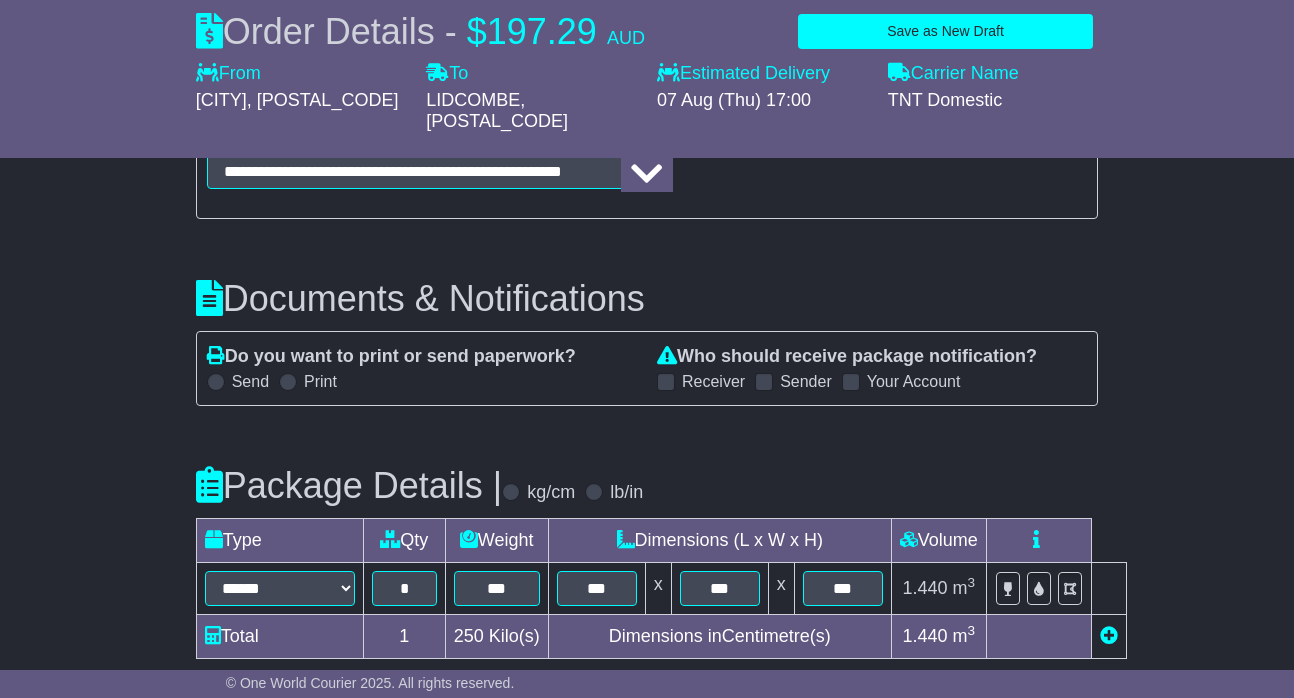 type on "**********" 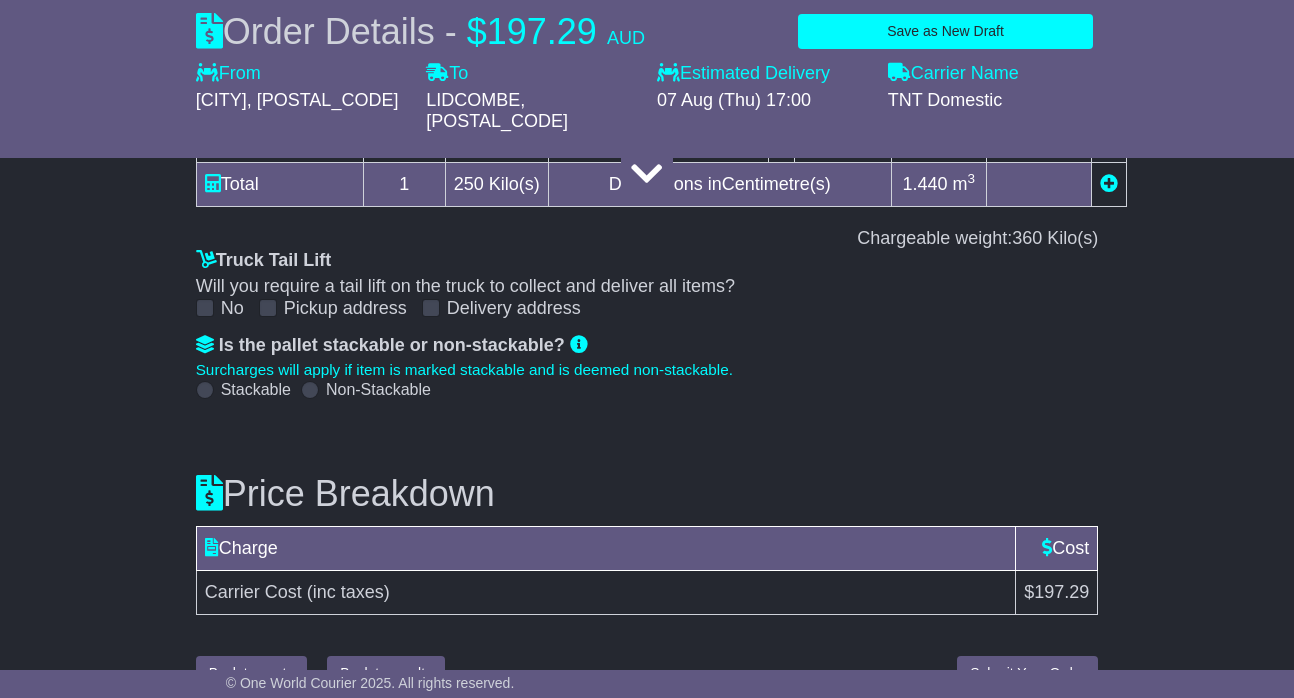 scroll, scrollTop: 2545, scrollLeft: 0, axis: vertical 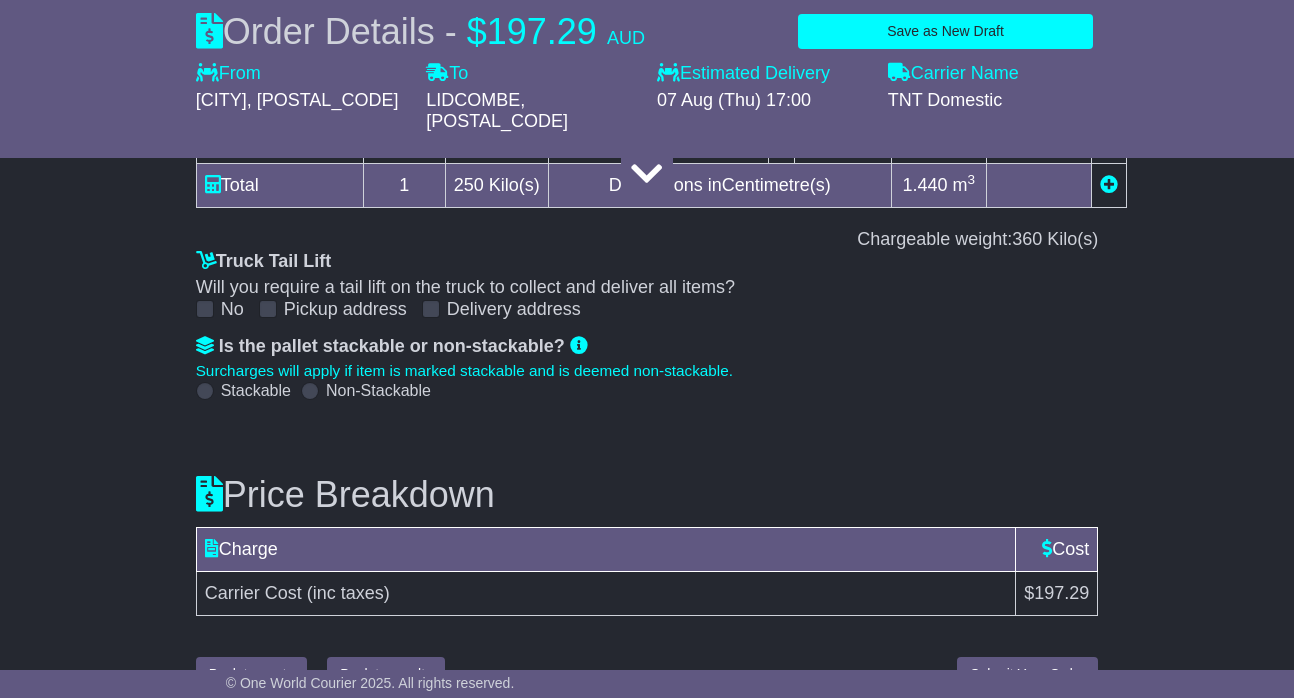 click on "Submit Your Order" at bounding box center [1027, 674] 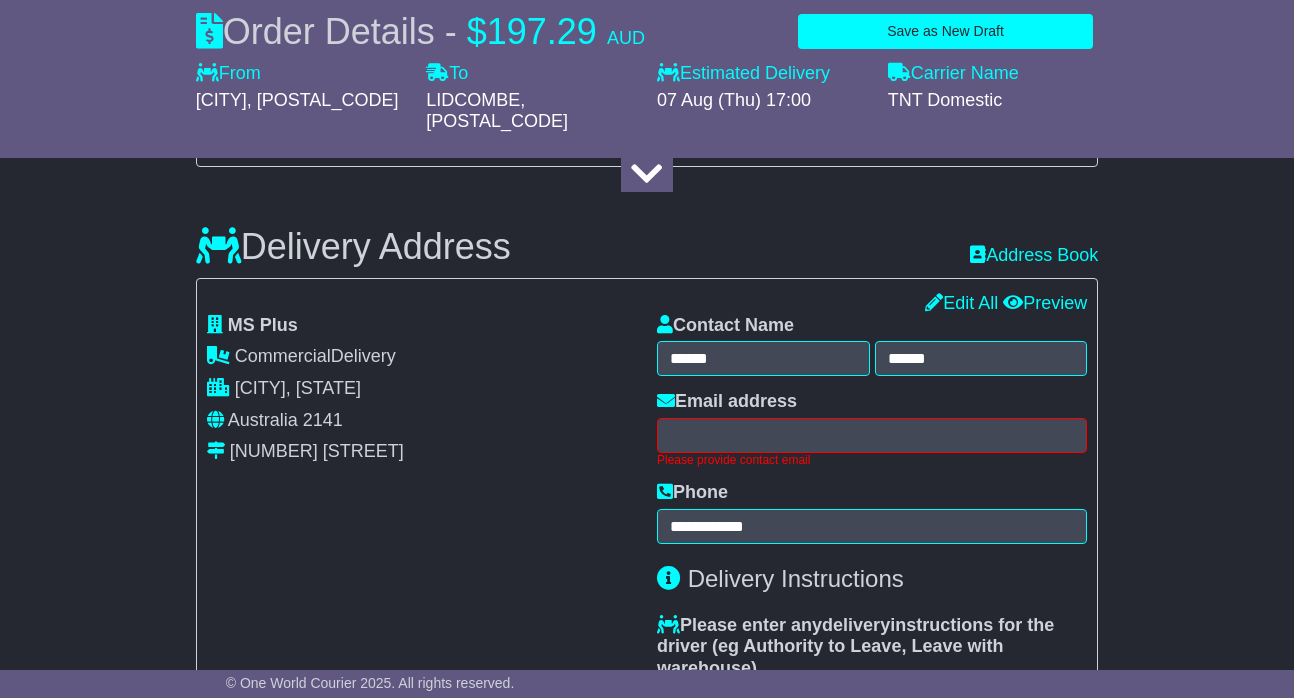 scroll, scrollTop: 1284, scrollLeft: 0, axis: vertical 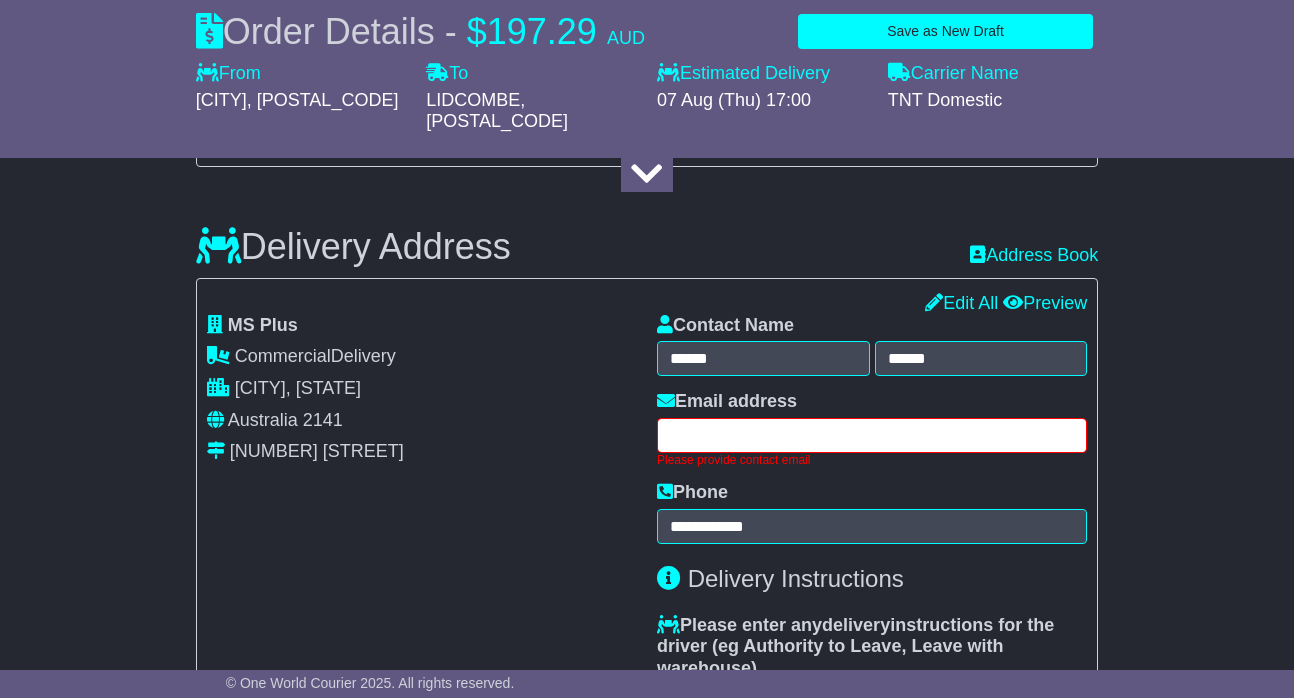 type on "**********" 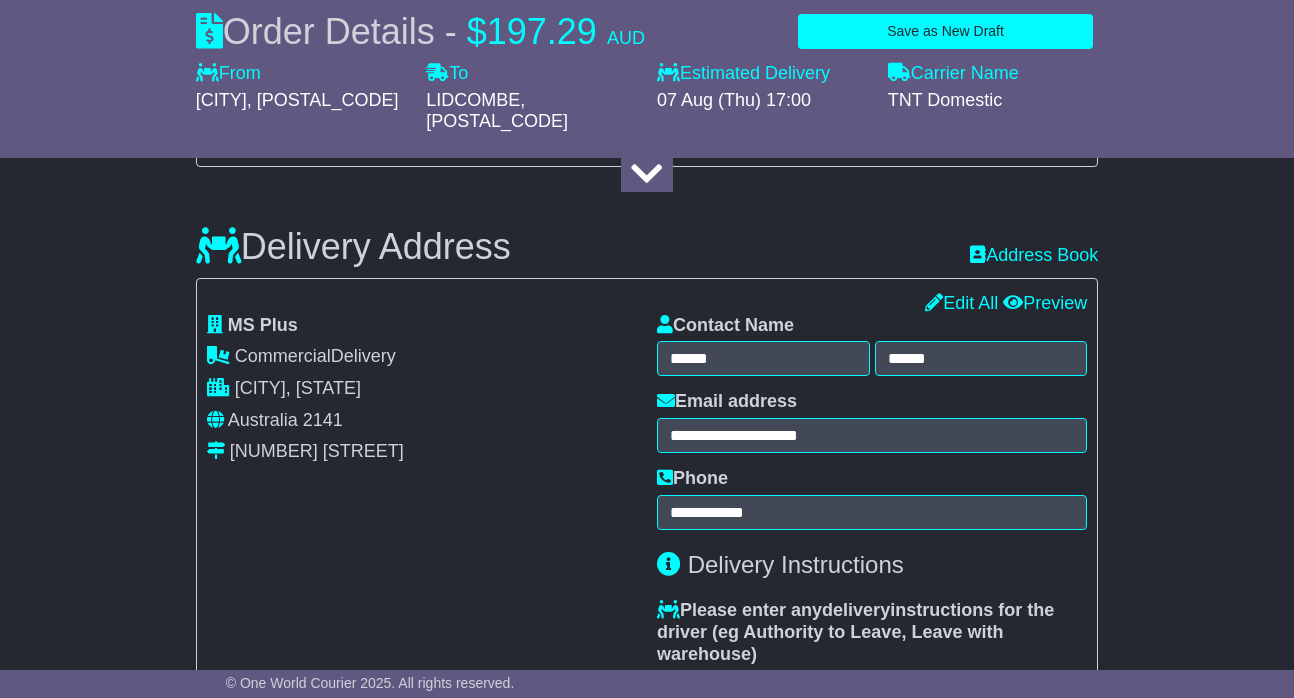 click on "**********" at bounding box center (647, 467) 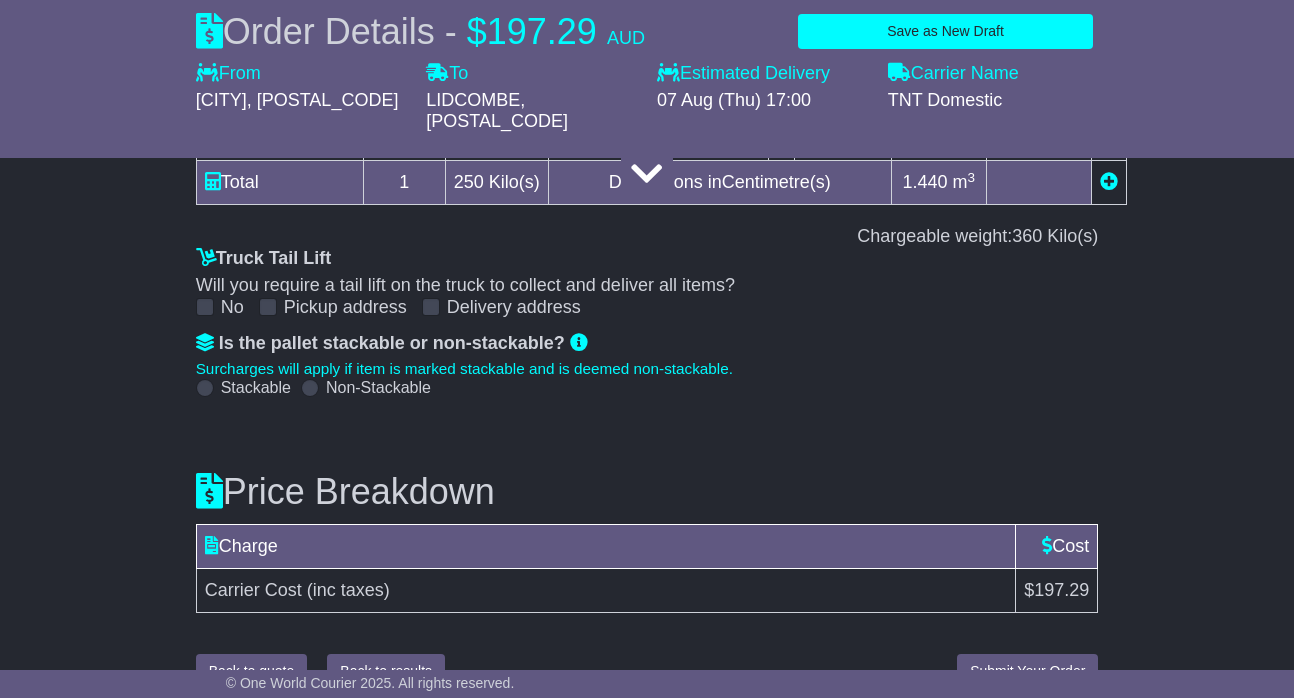 scroll, scrollTop: 2456, scrollLeft: 0, axis: vertical 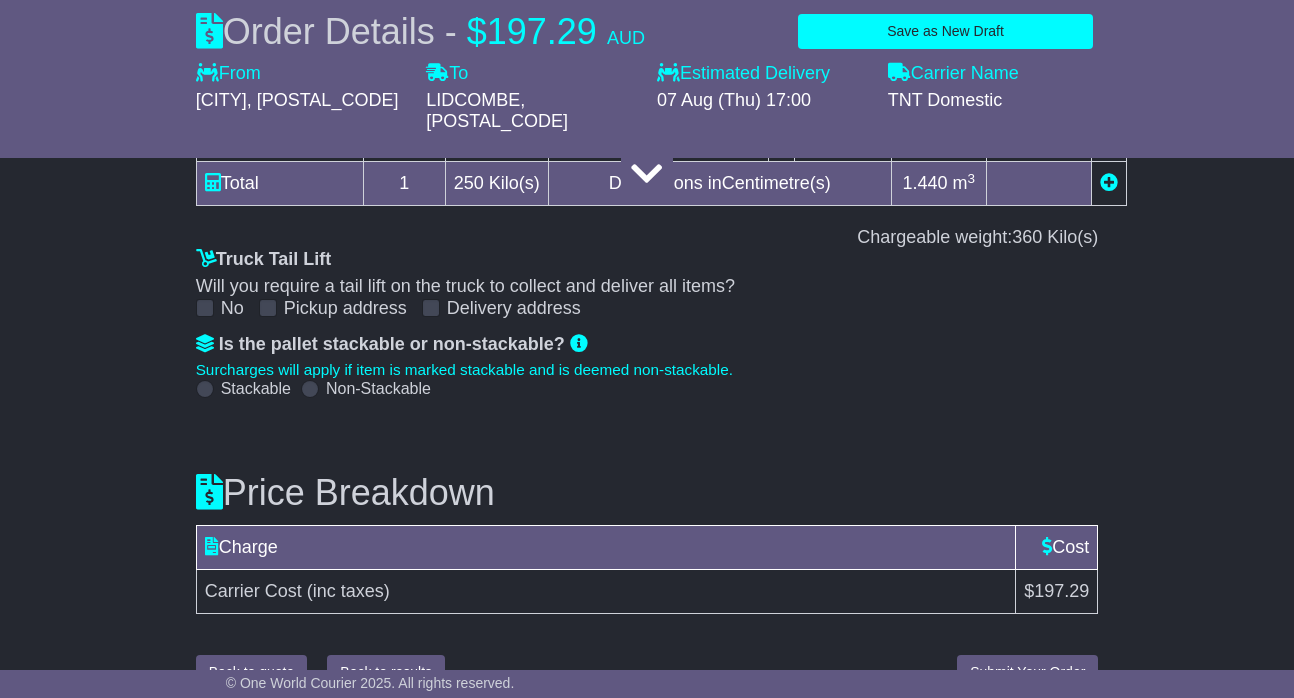 click on "Submit Your Order" at bounding box center [1027, 672] 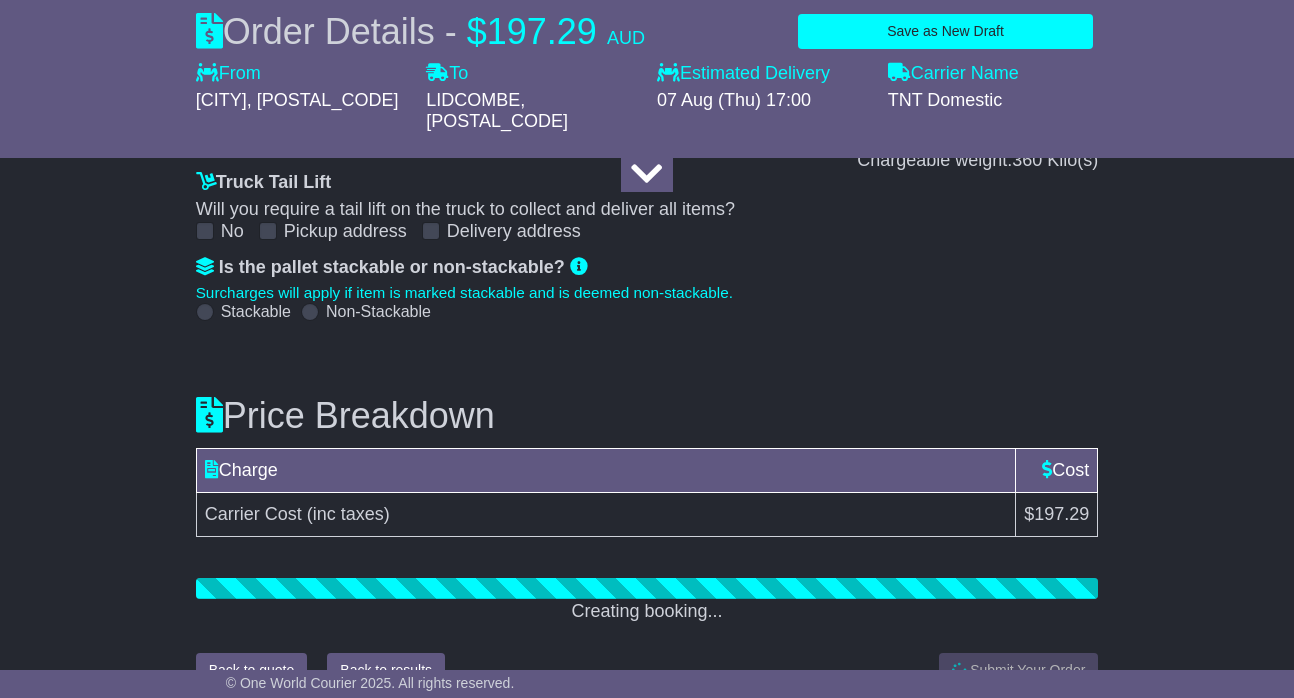 scroll, scrollTop: 2531, scrollLeft: 0, axis: vertical 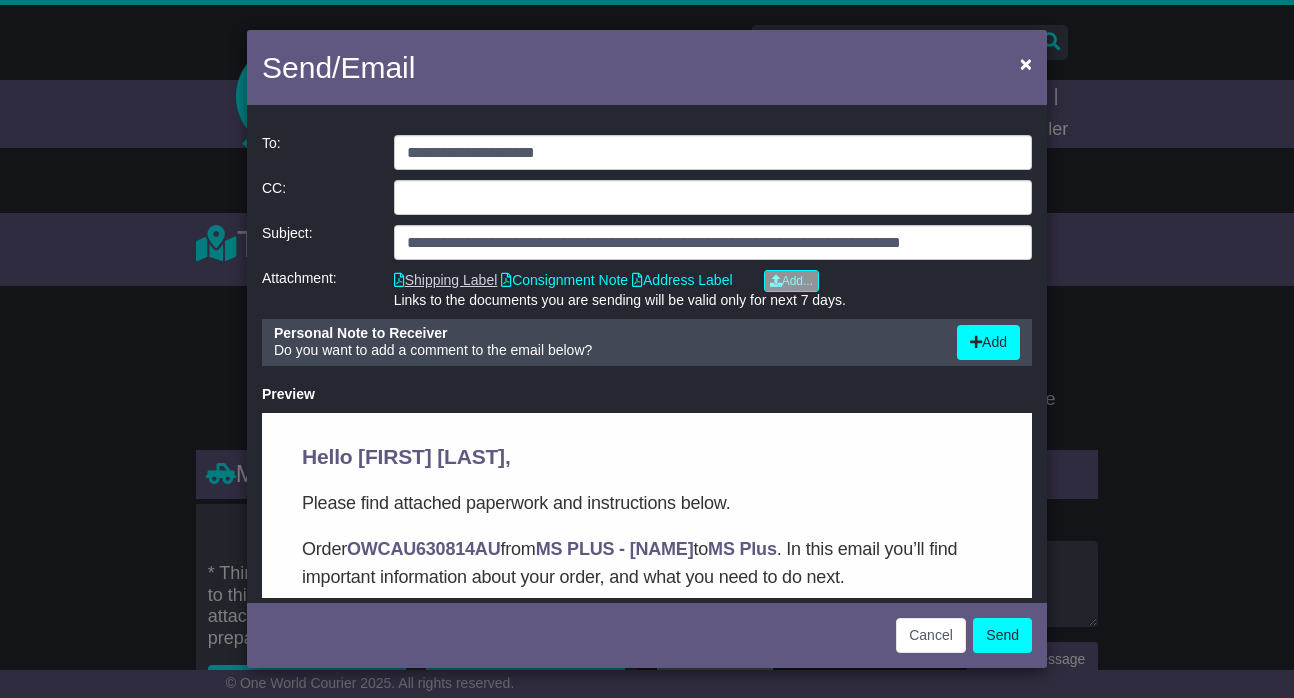 click on "Shipping Label" 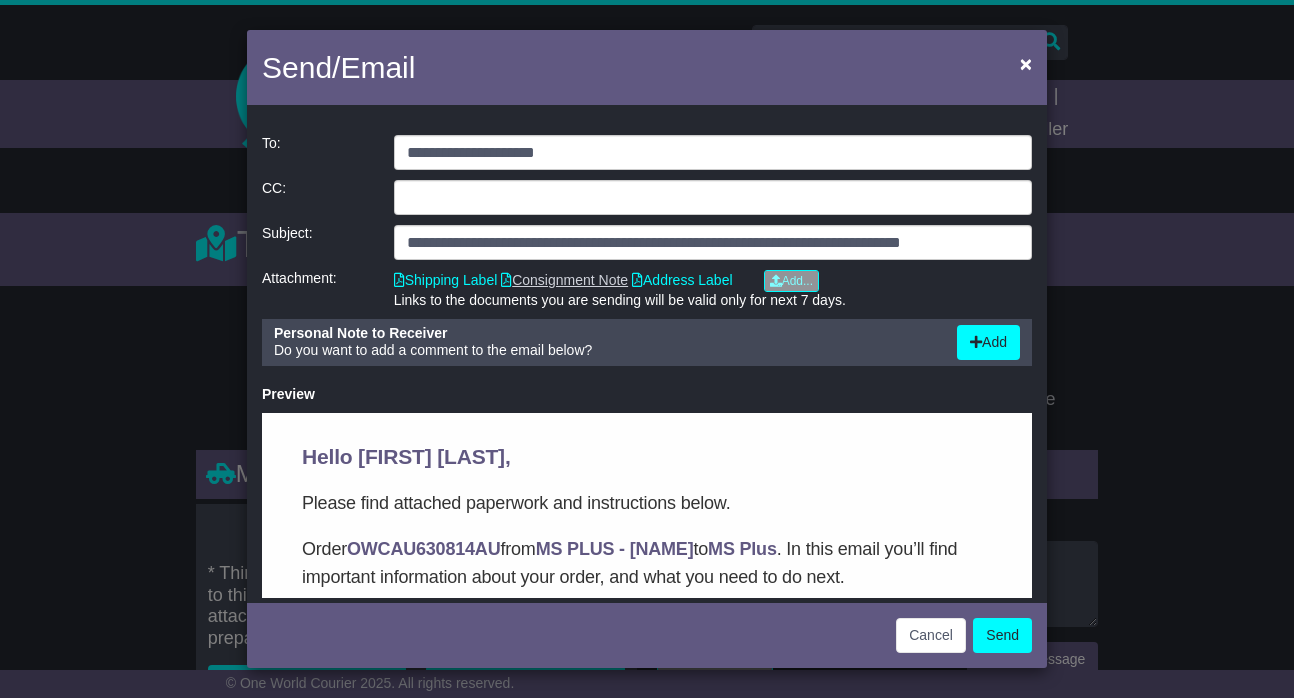 click on "Consignment Note" 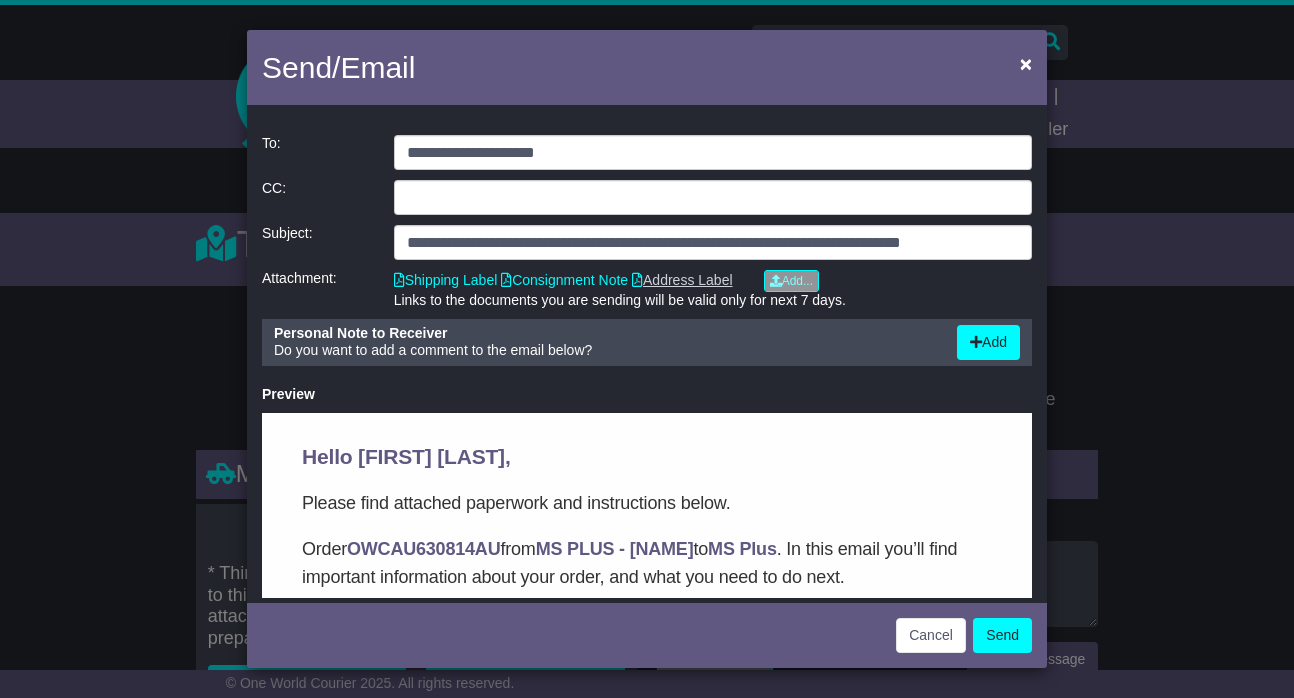 click on "Address Label" 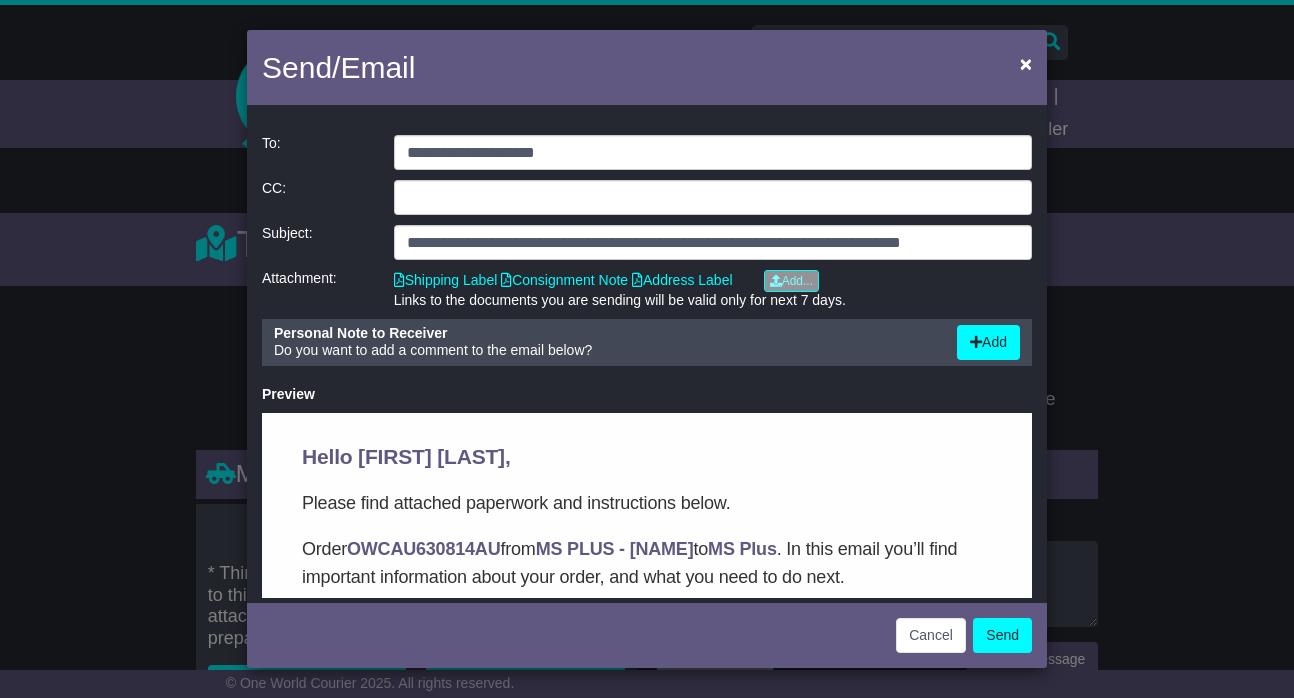 click on "Send" 